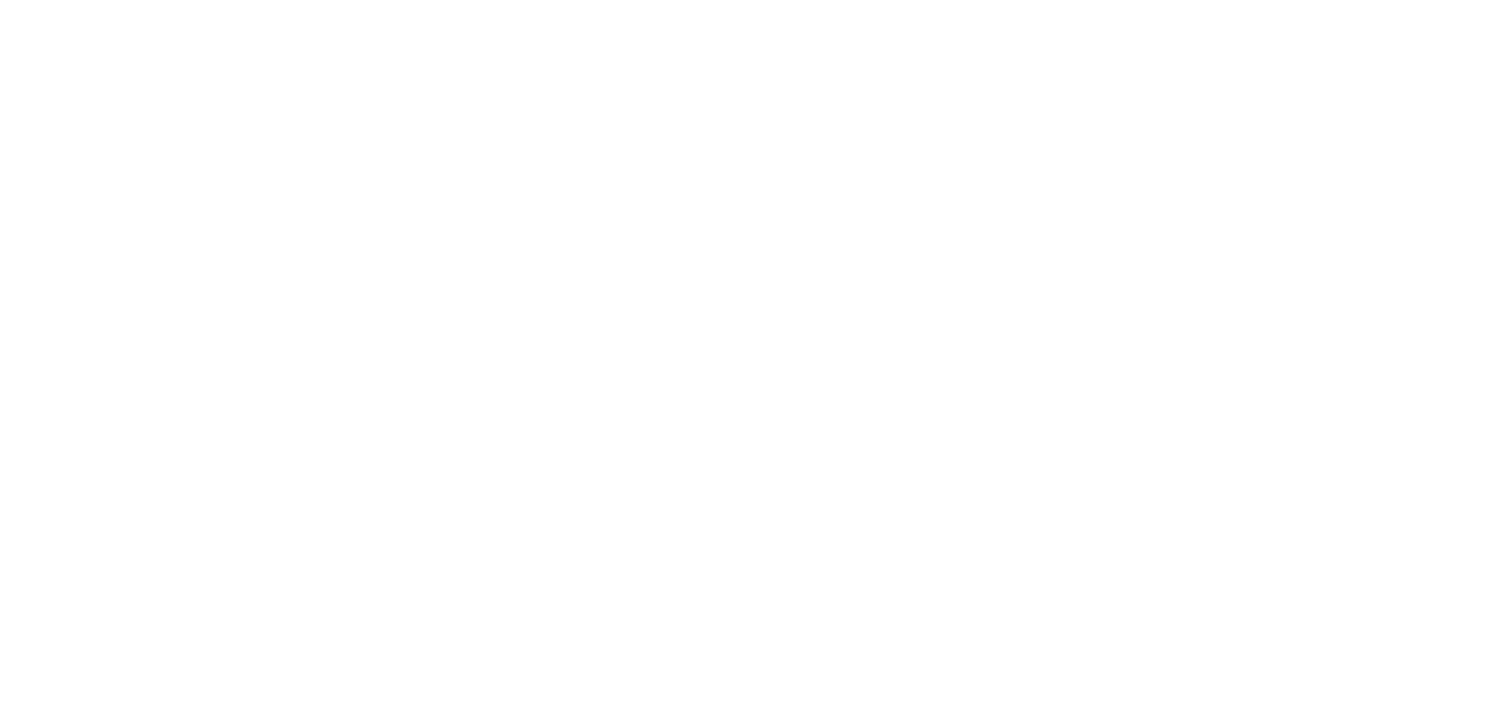 scroll, scrollTop: 0, scrollLeft: 0, axis: both 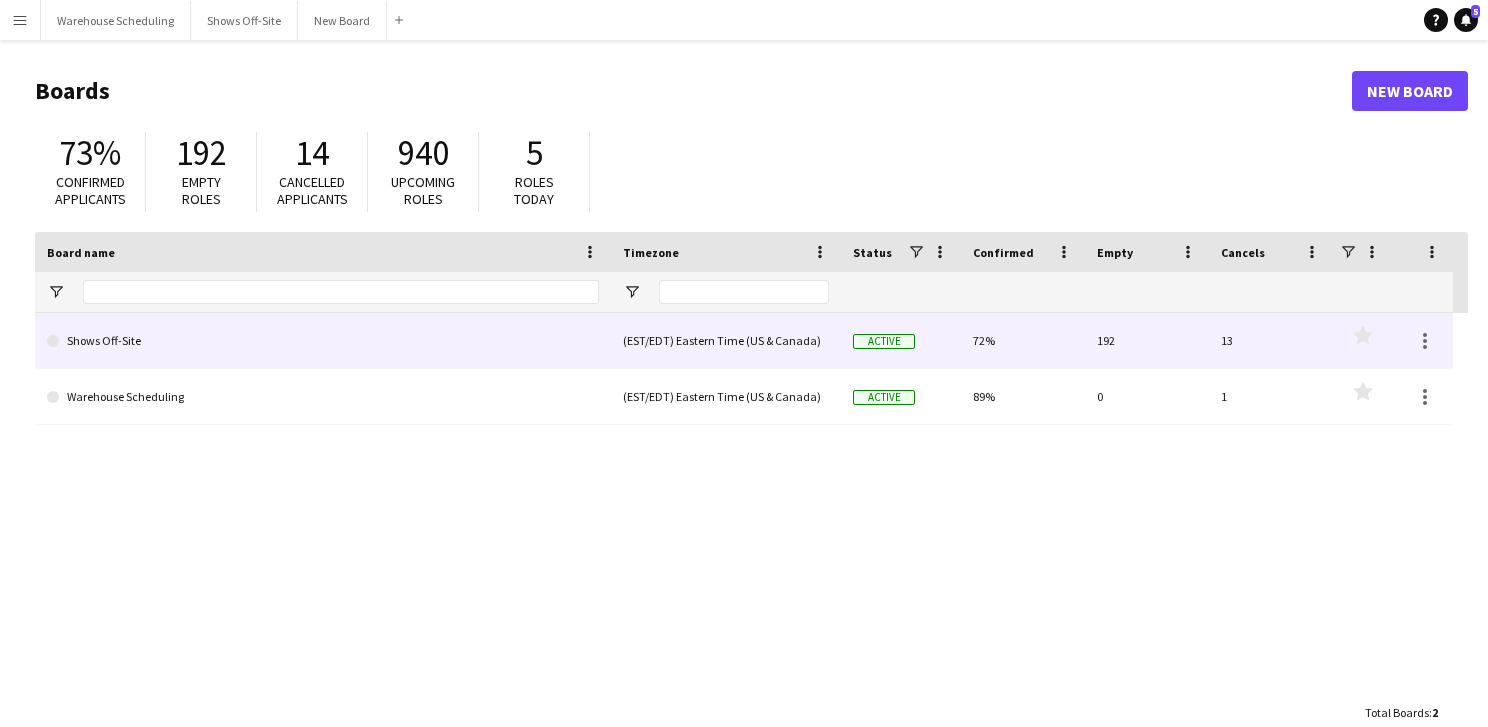 click on "(EST/EDT) Eastern Time (US & Canada)" 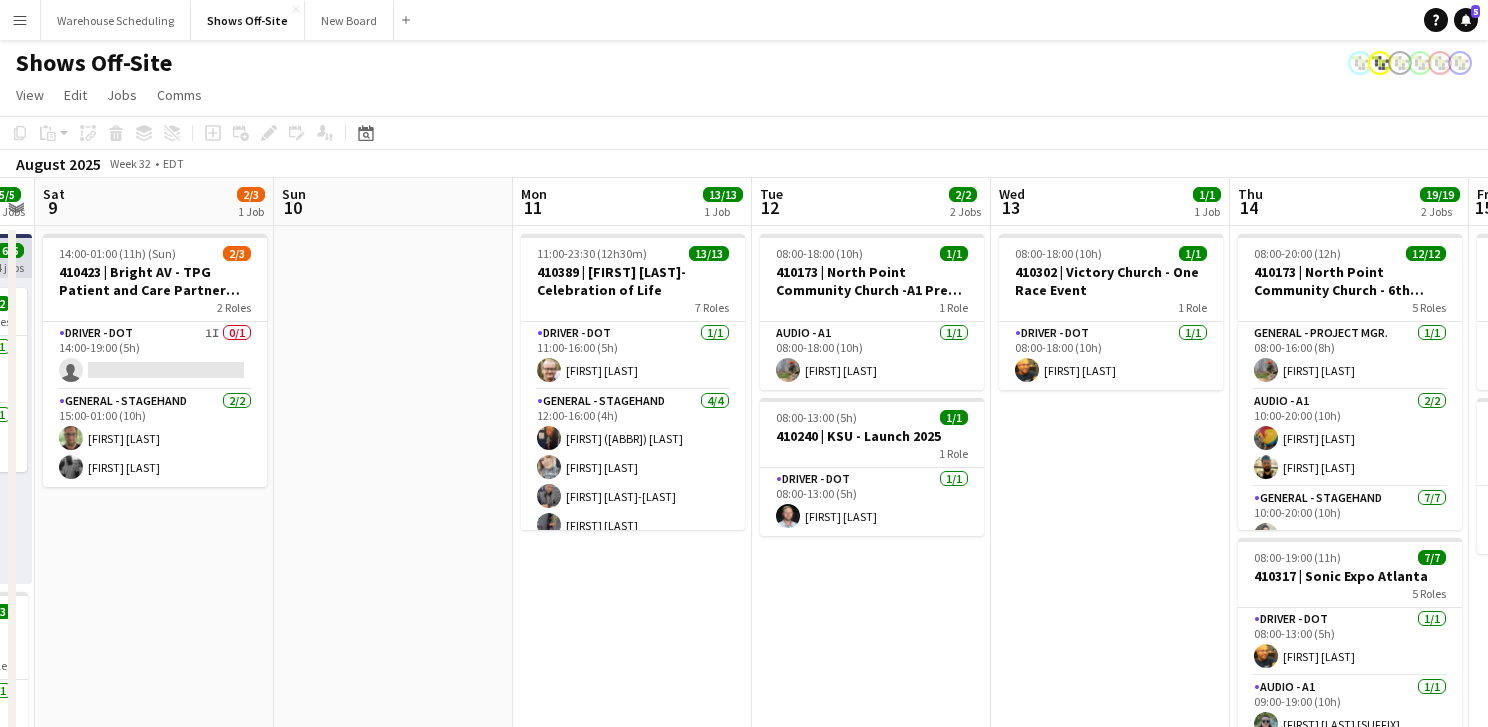 scroll, scrollTop: 0, scrollLeft: 873, axis: horizontal 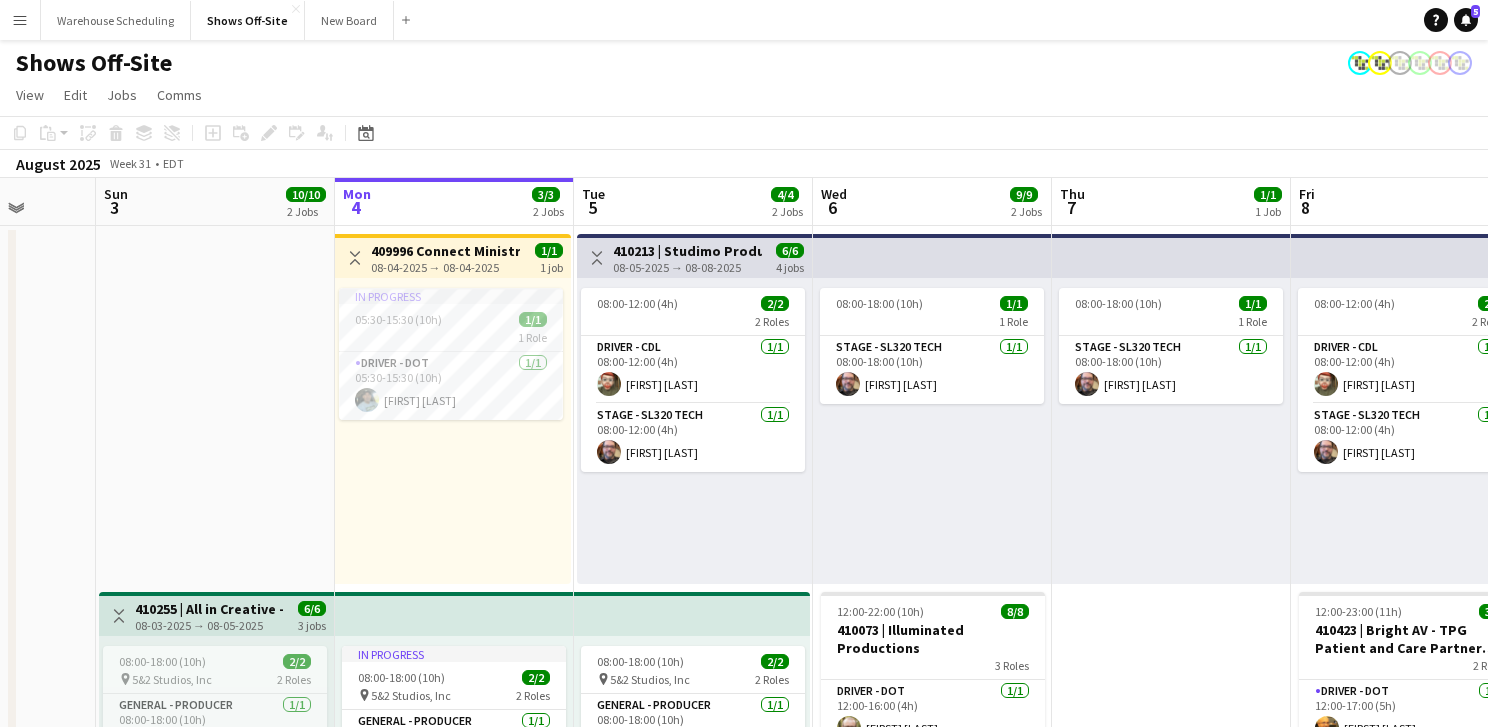 click on "409996 Connect Ministries Driver" at bounding box center (445, 251) 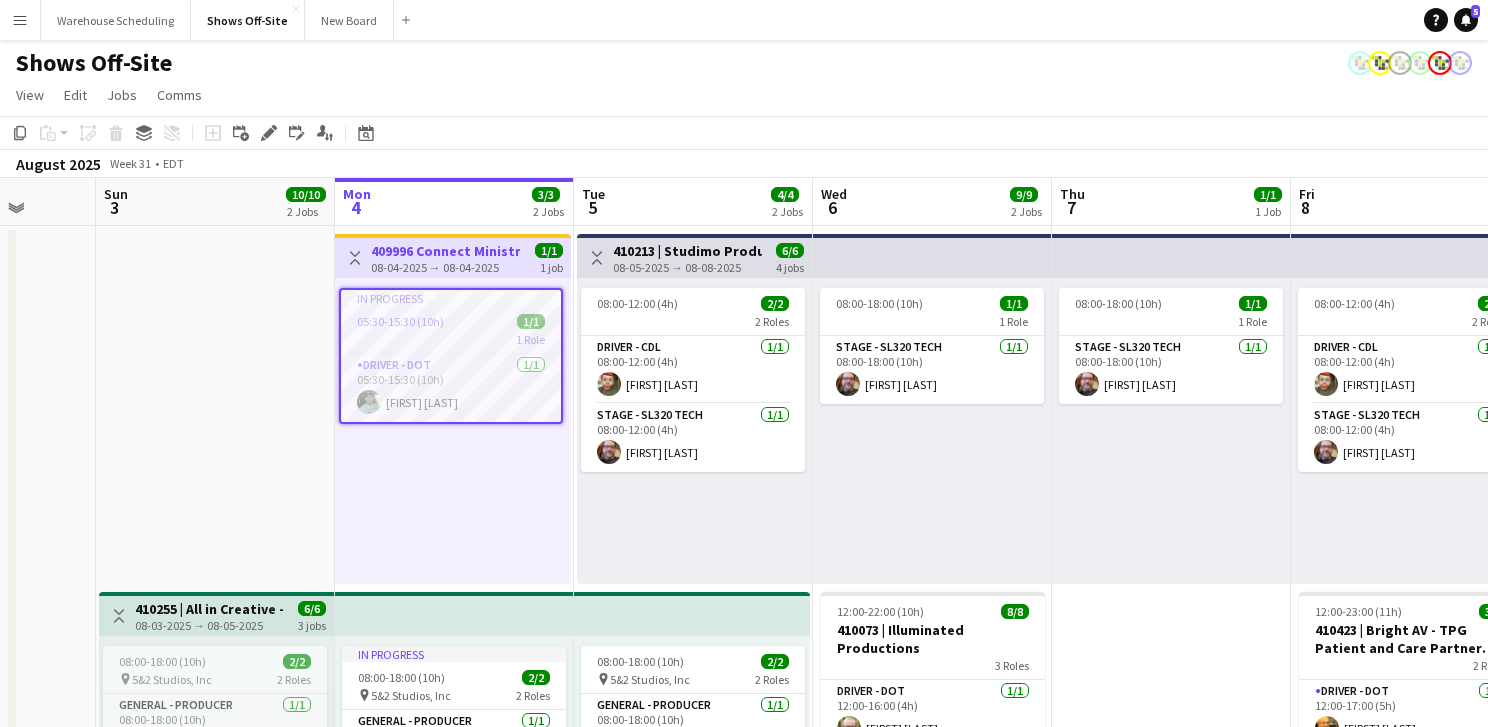 click on "409996 Connect Ministries Driver" at bounding box center (445, 251) 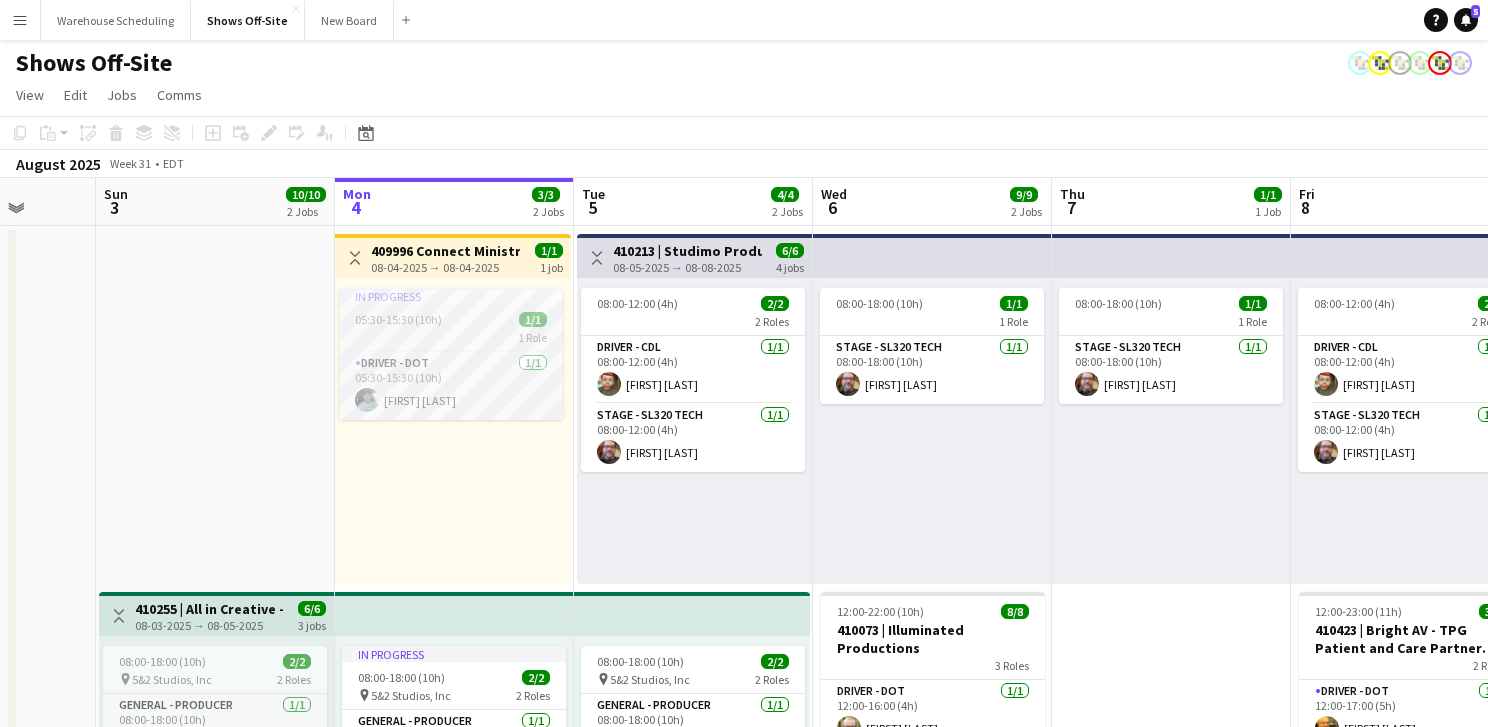 click on "05:30-15:30 (10h)" at bounding box center (398, 319) 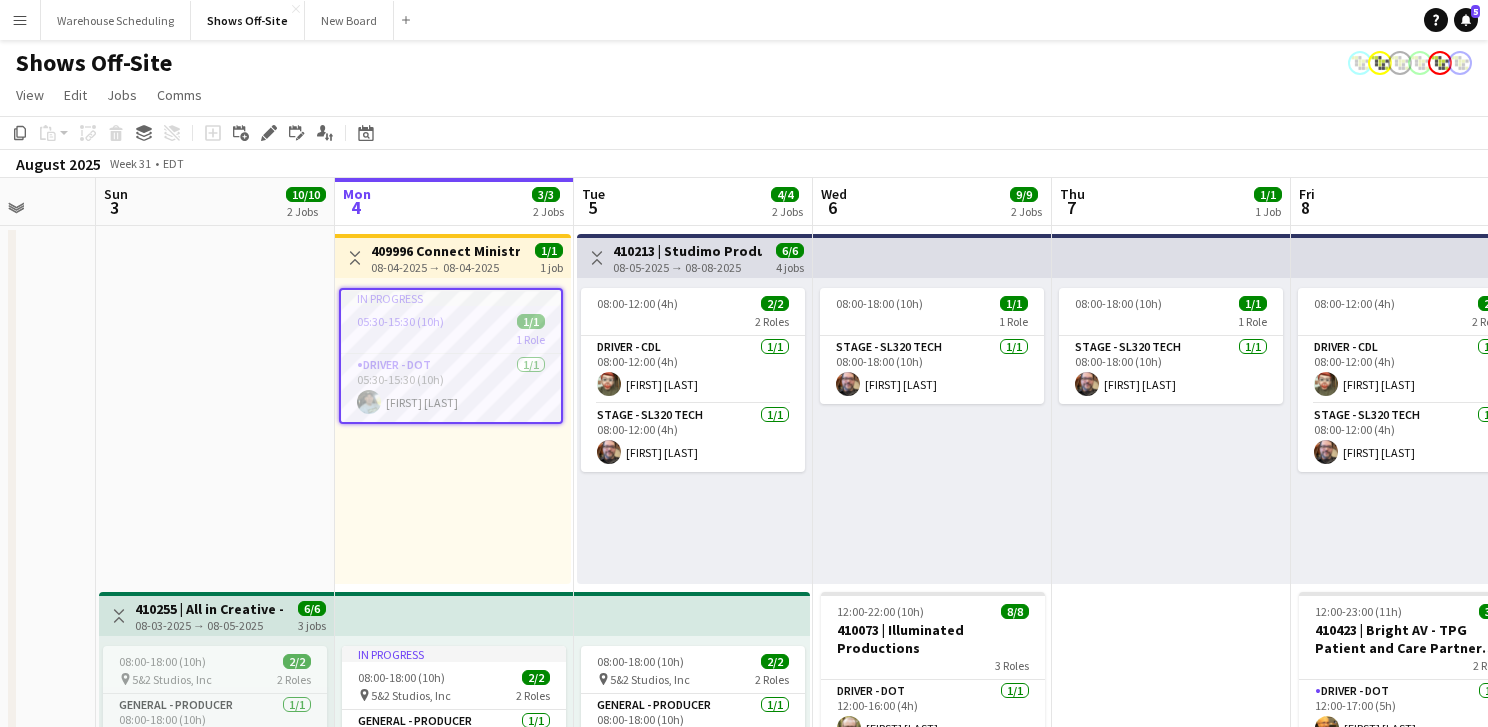 click on "View  Day view expanded Day view collapsed Month view Date picker Jump to today Expand Linked Jobs Collapse Linked Jobs  Edit  Copy
Command
C  Paste  Without Crew
Command
V With Crew
Command
Shift
V Paste as linked job  Group  Group Ungroup  Jobs  New Job Edit Job Delete Job New Linked Job Edit Linked Jobs Job fulfilment Promote Role Copy Role URL  Comms  Notify confirmed crew Create chat" 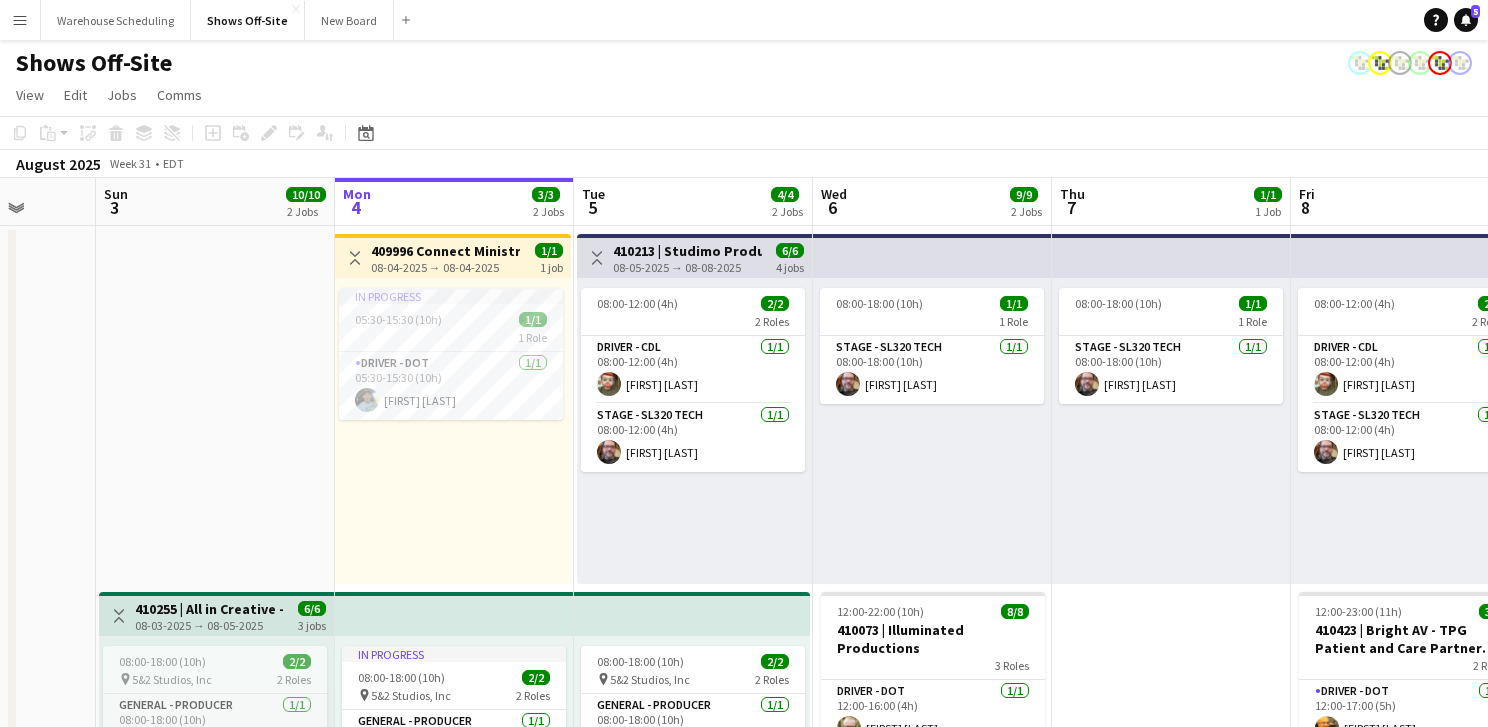scroll, scrollTop: 1, scrollLeft: 0, axis: vertical 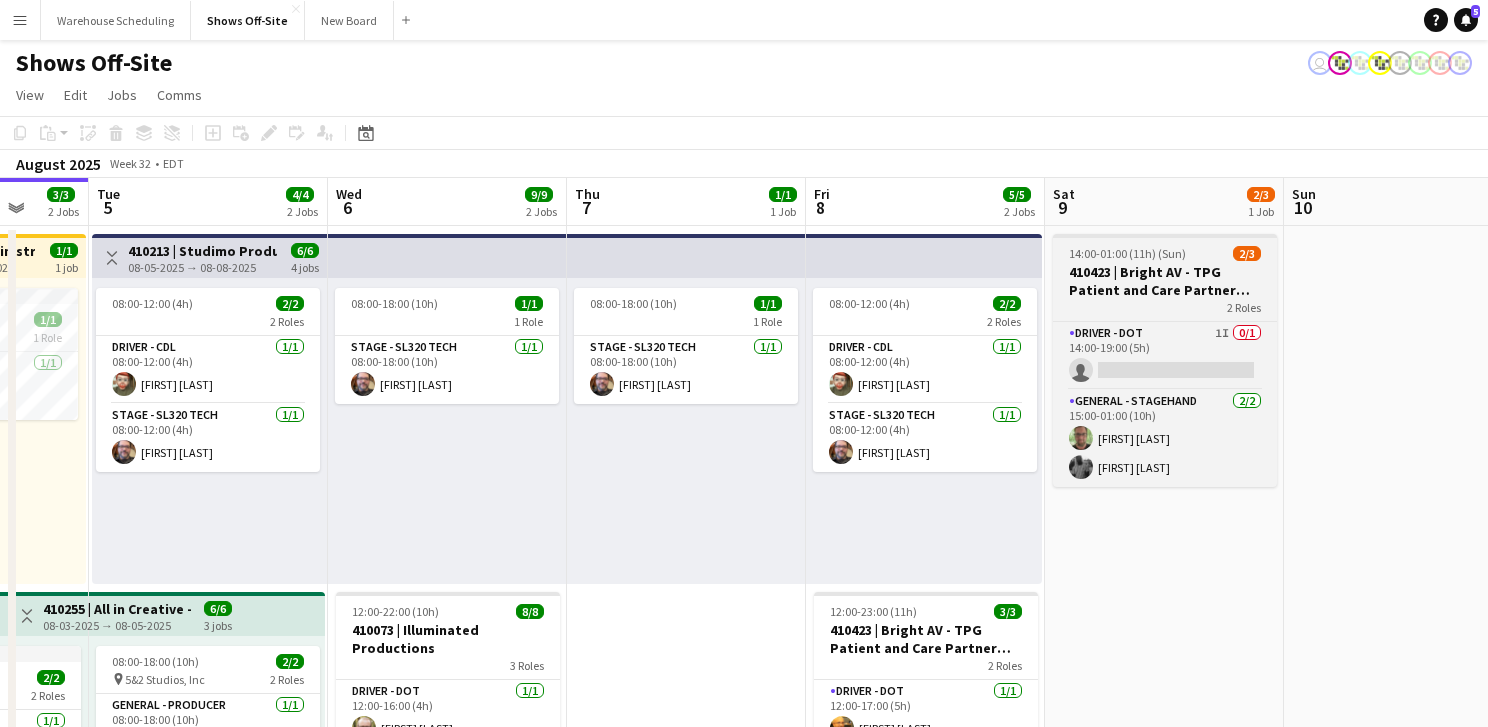 click on "14:00-01:00 (11h) (Sun)" at bounding box center [1127, 253] 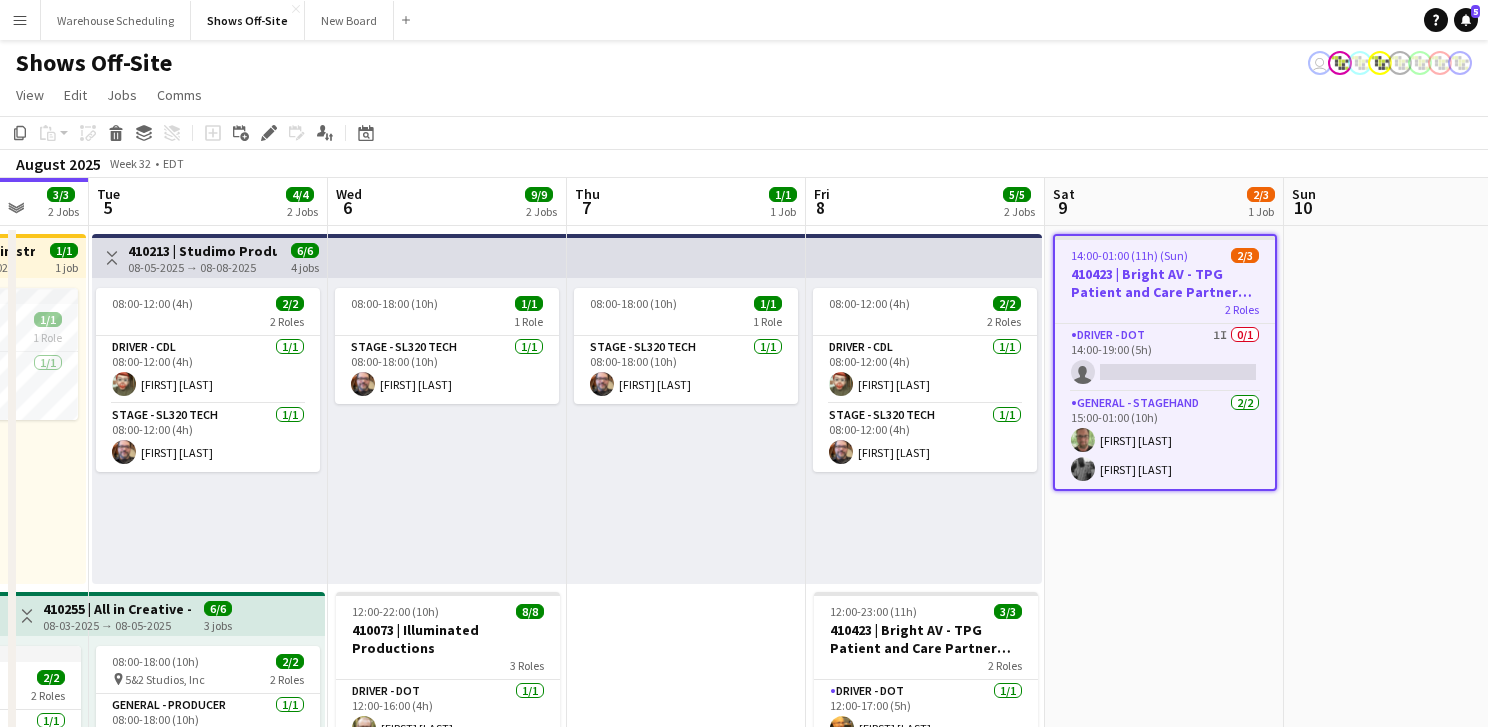 click on "Shows Off-Site
user" 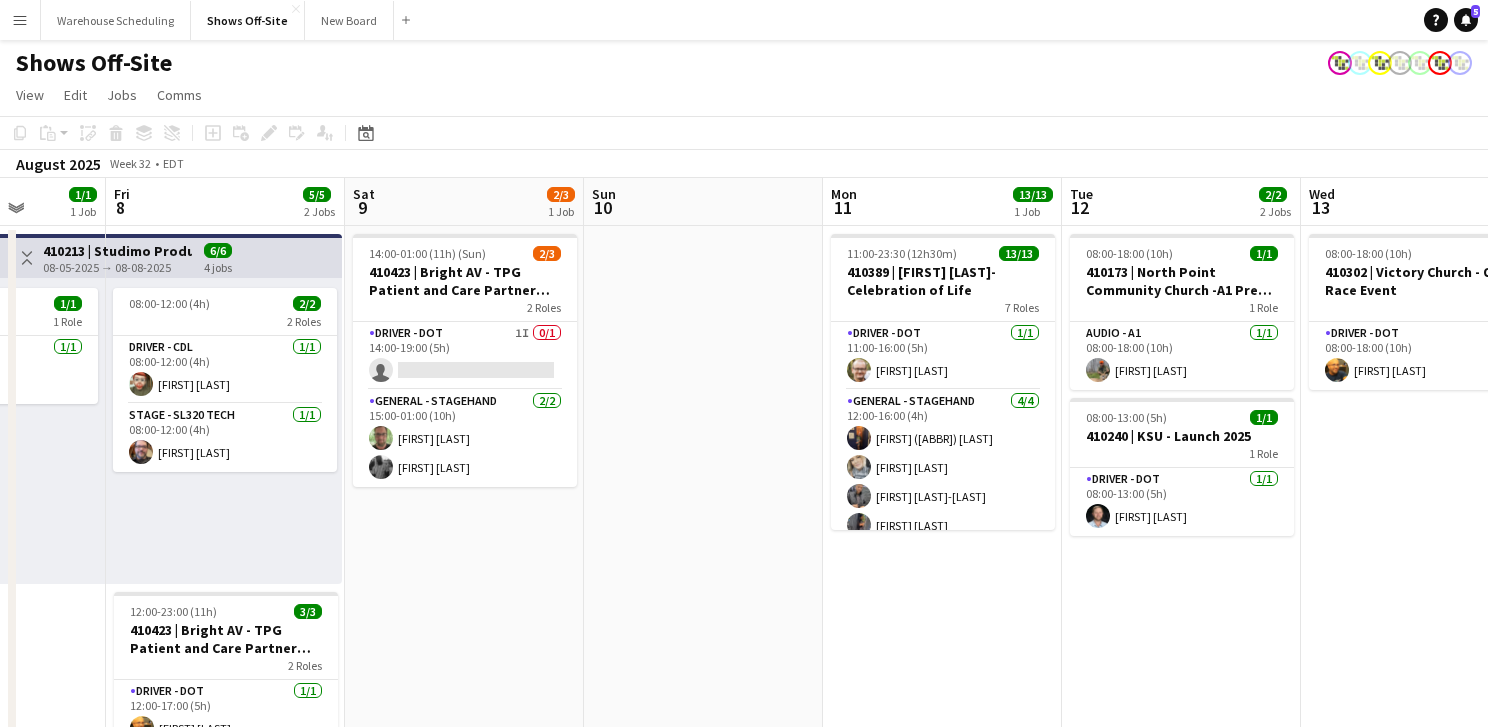 scroll, scrollTop: 0, scrollLeft: 939, axis: horizontal 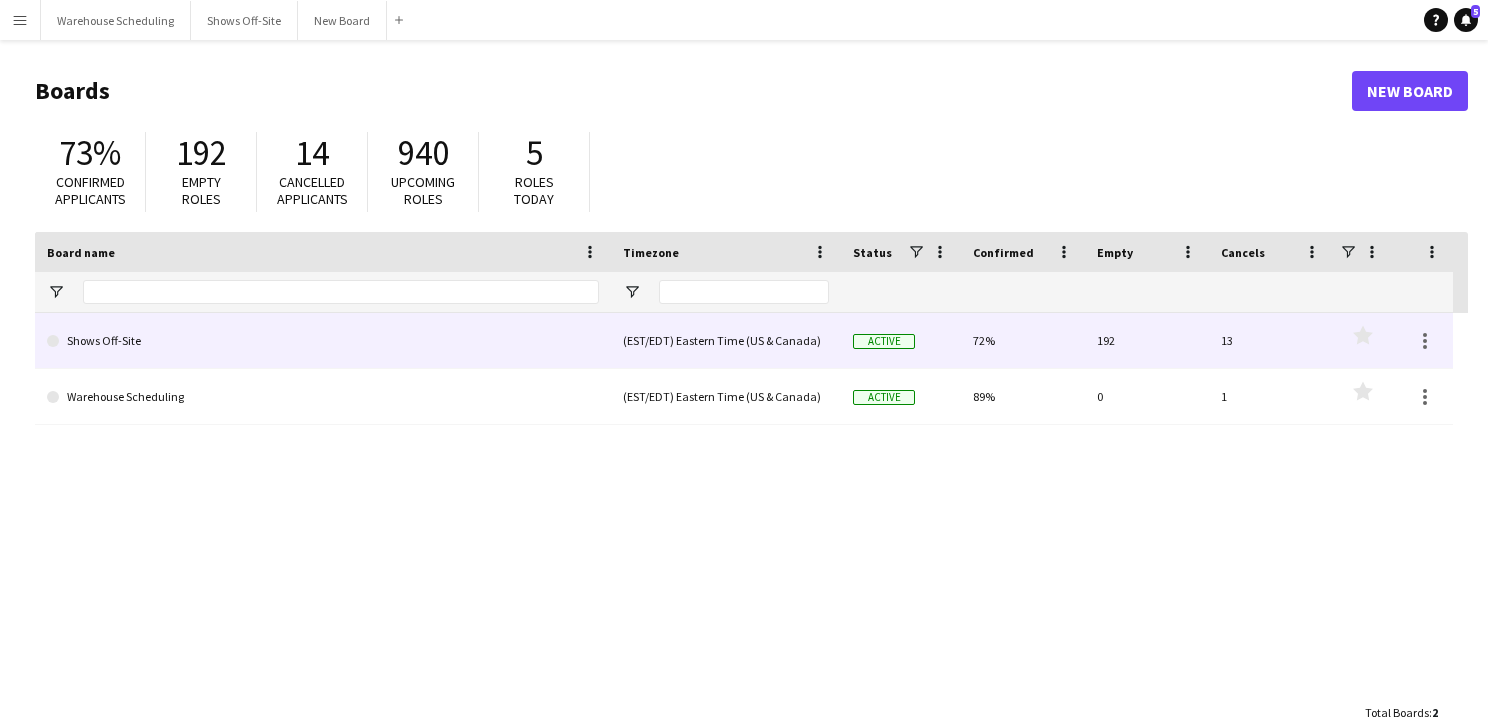 click on "Shows Off-Site" 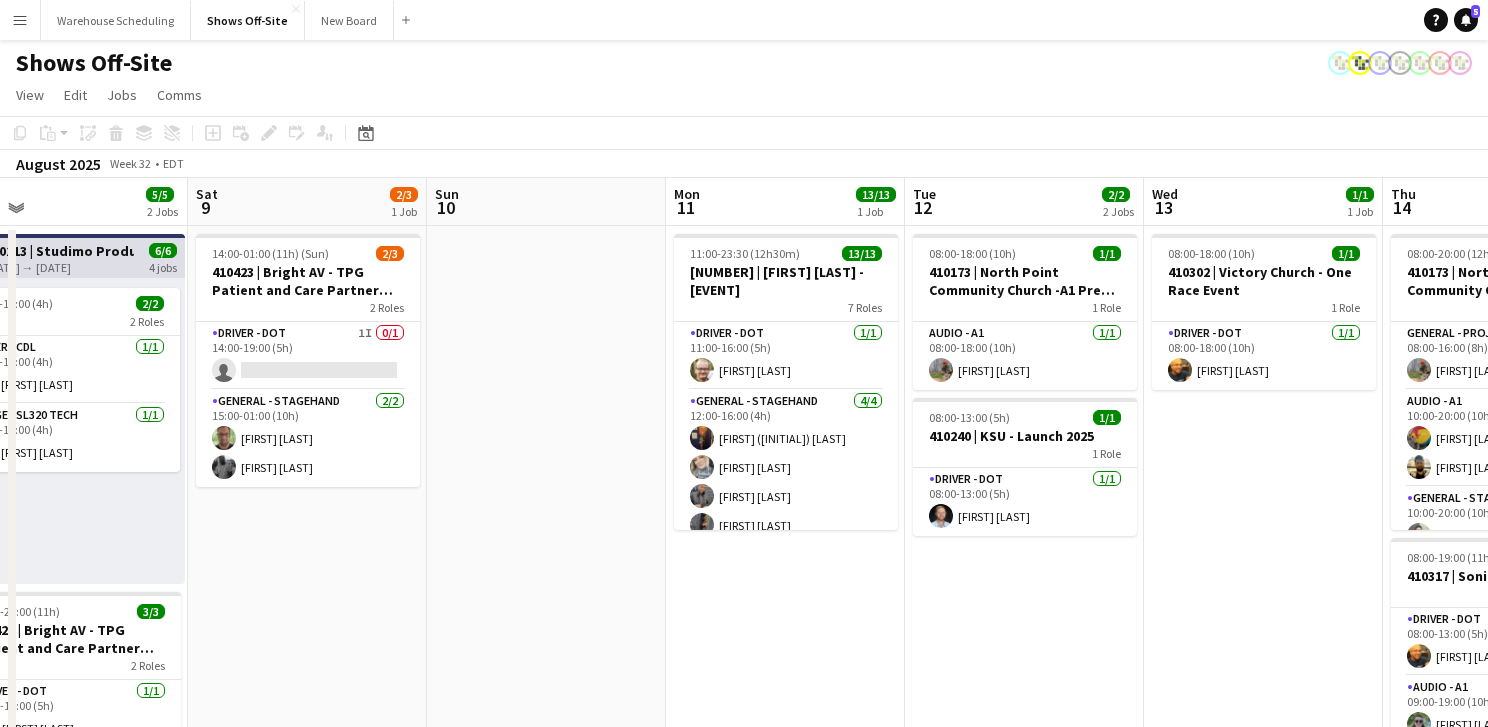 scroll, scrollTop: 0, scrollLeft: 773, axis: horizontal 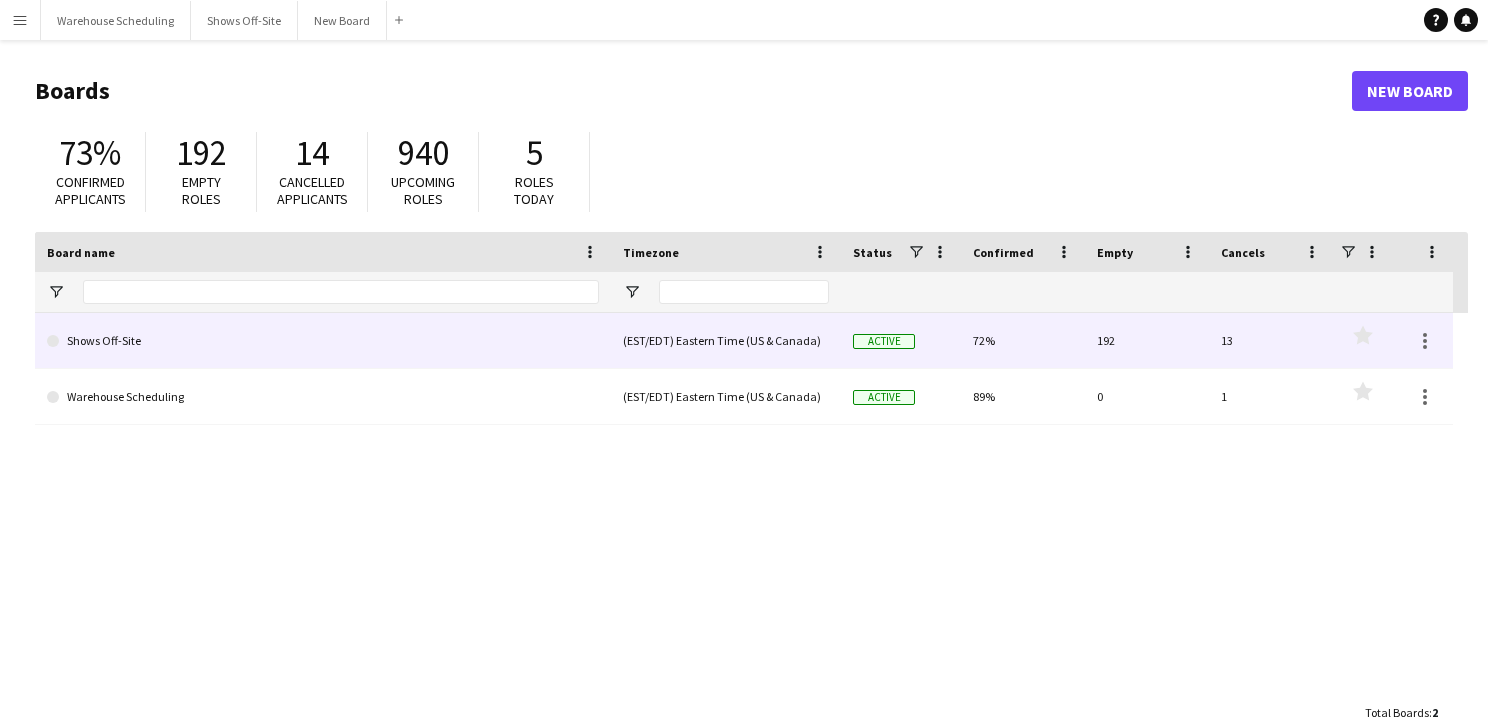 click on "(EST/EDT) Eastern Time (US & Canada)" 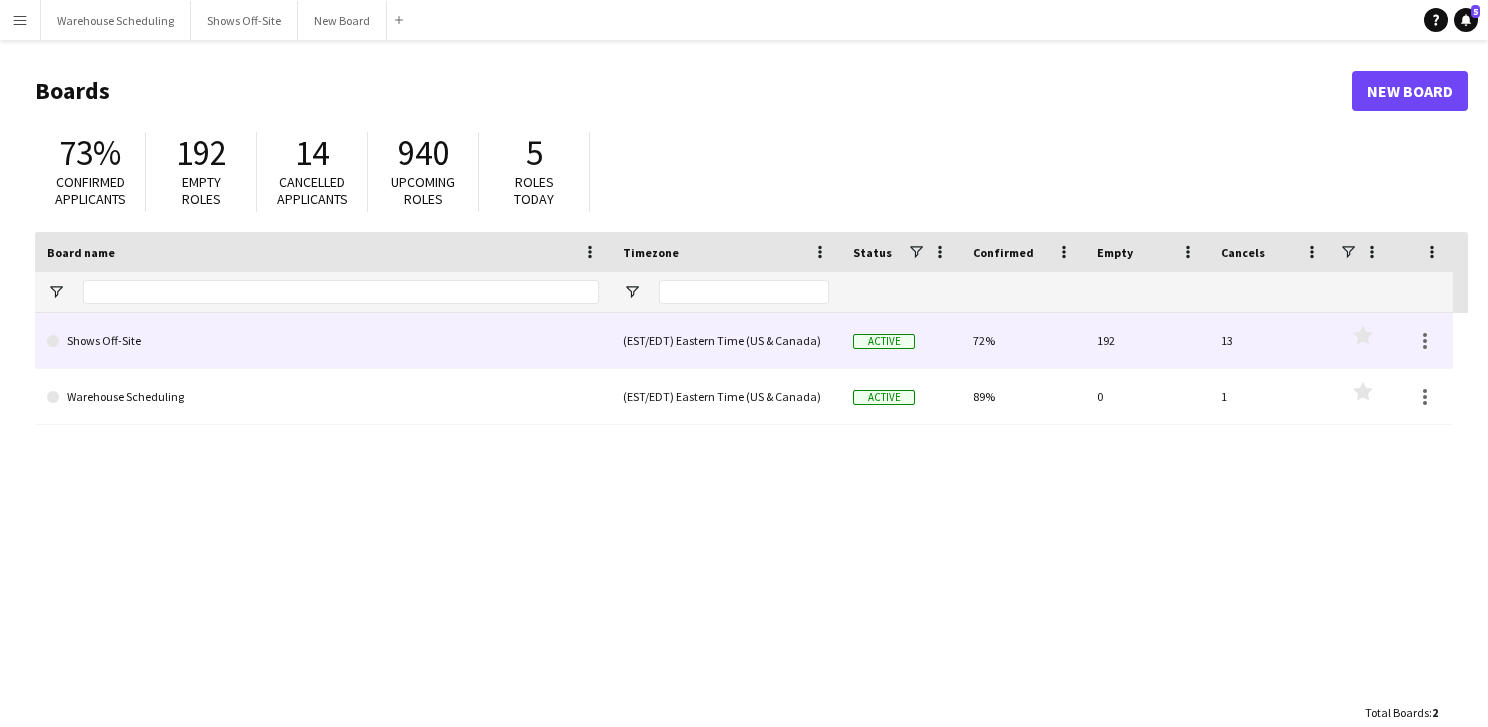 click on "Shows Off-Site" 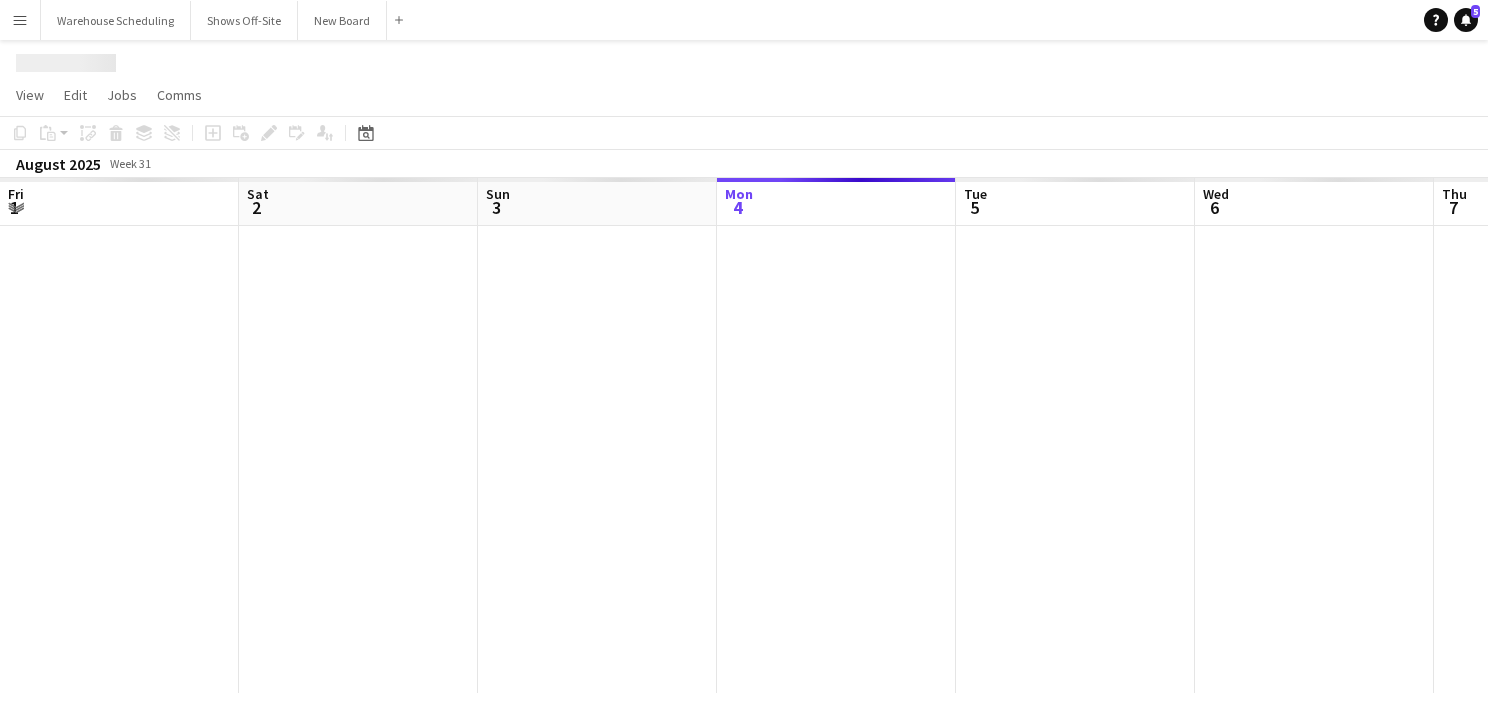 click at bounding box center [1434, 459] 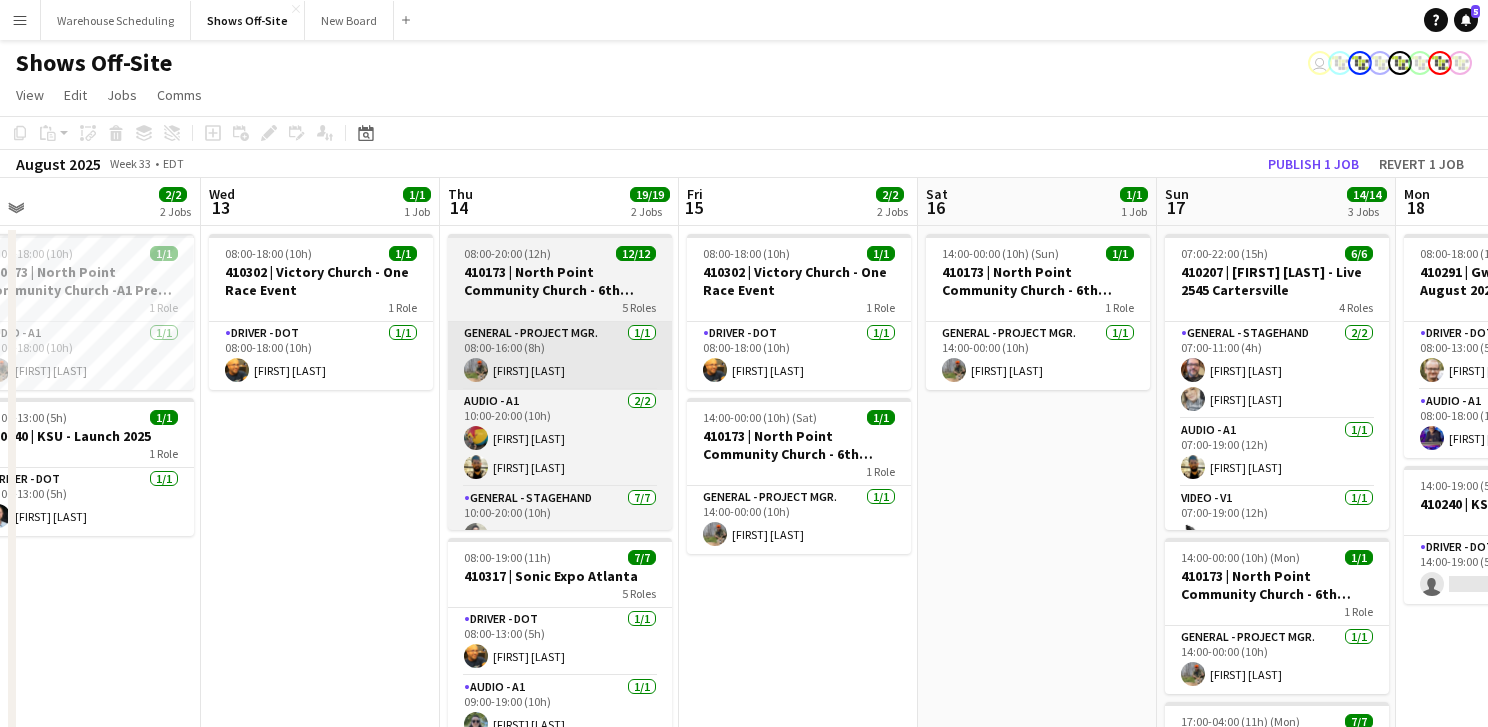 scroll, scrollTop: 0, scrollLeft: 758, axis: horizontal 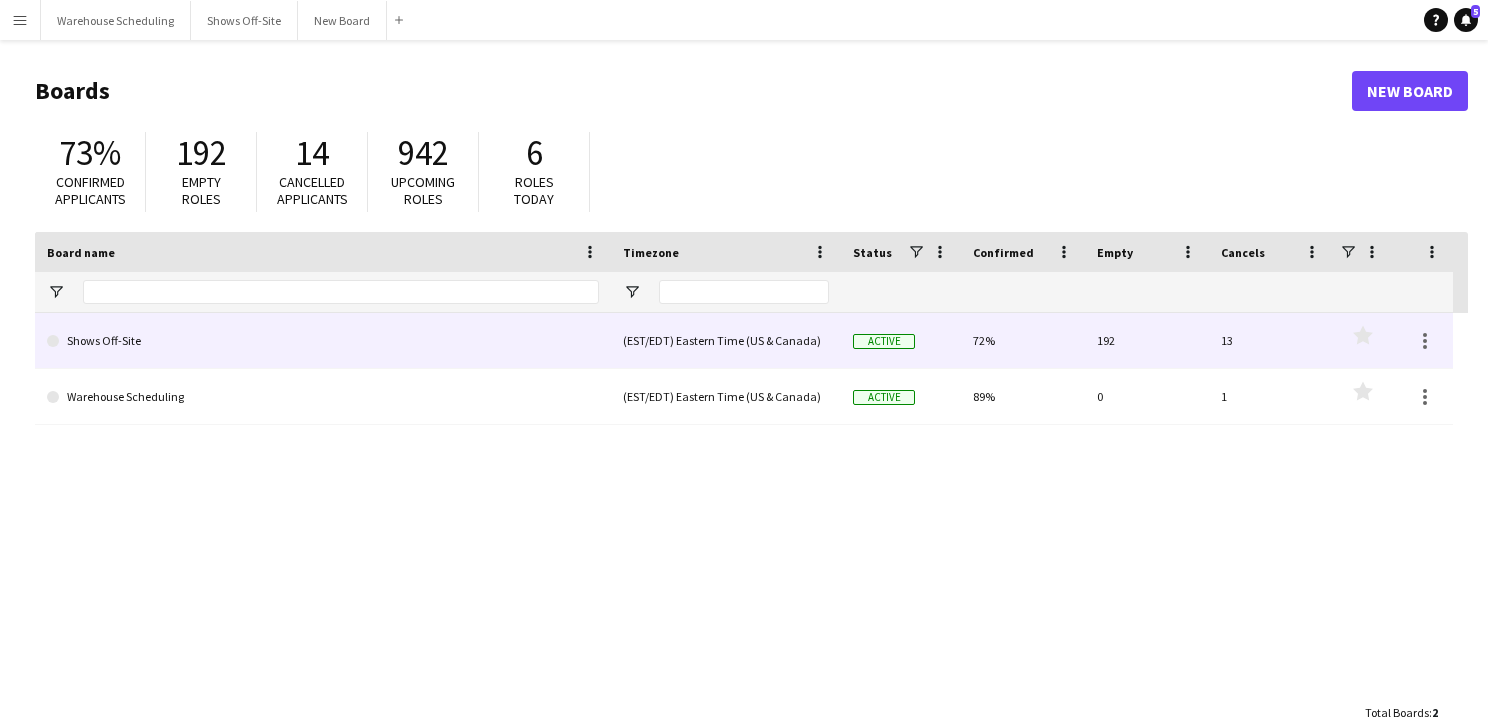 click on "Shows Off-Site" 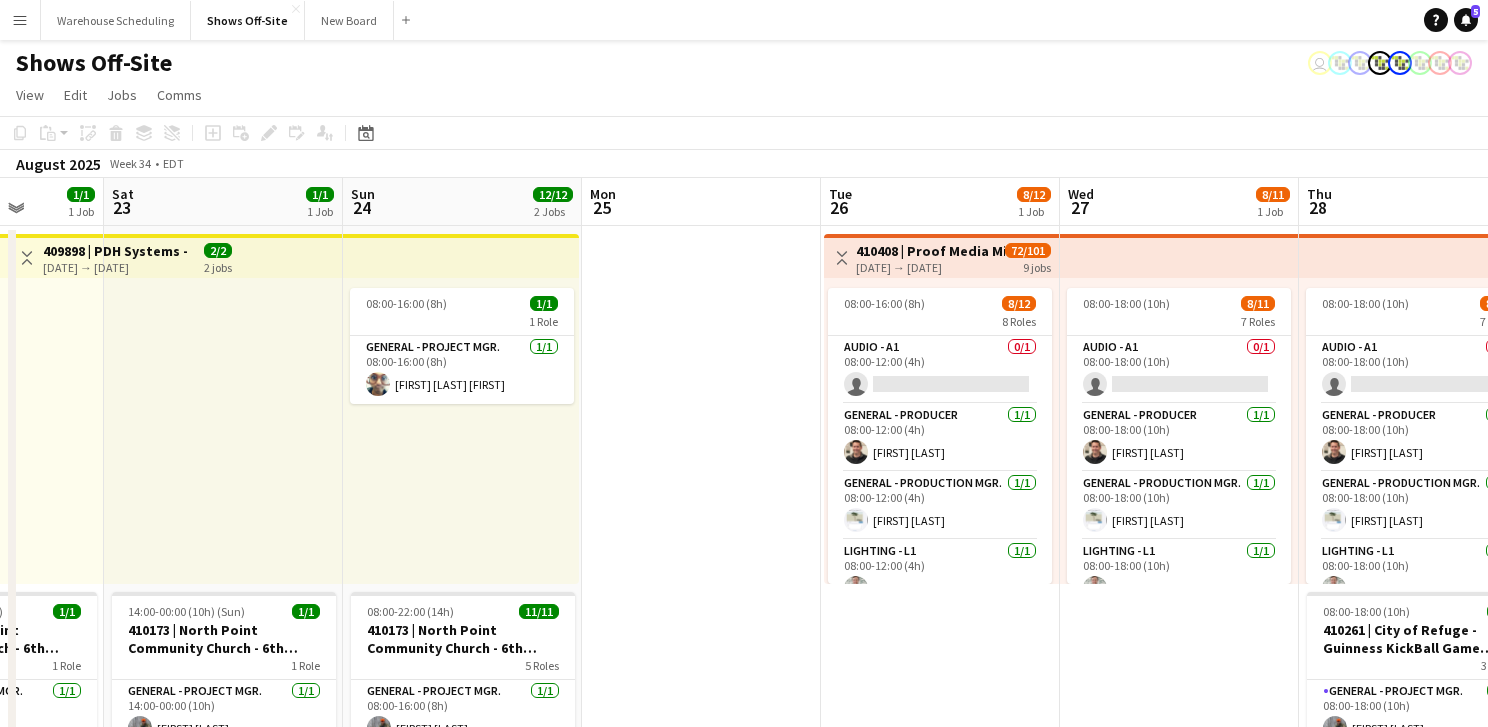 scroll, scrollTop: 0, scrollLeft: 857, axis: horizontal 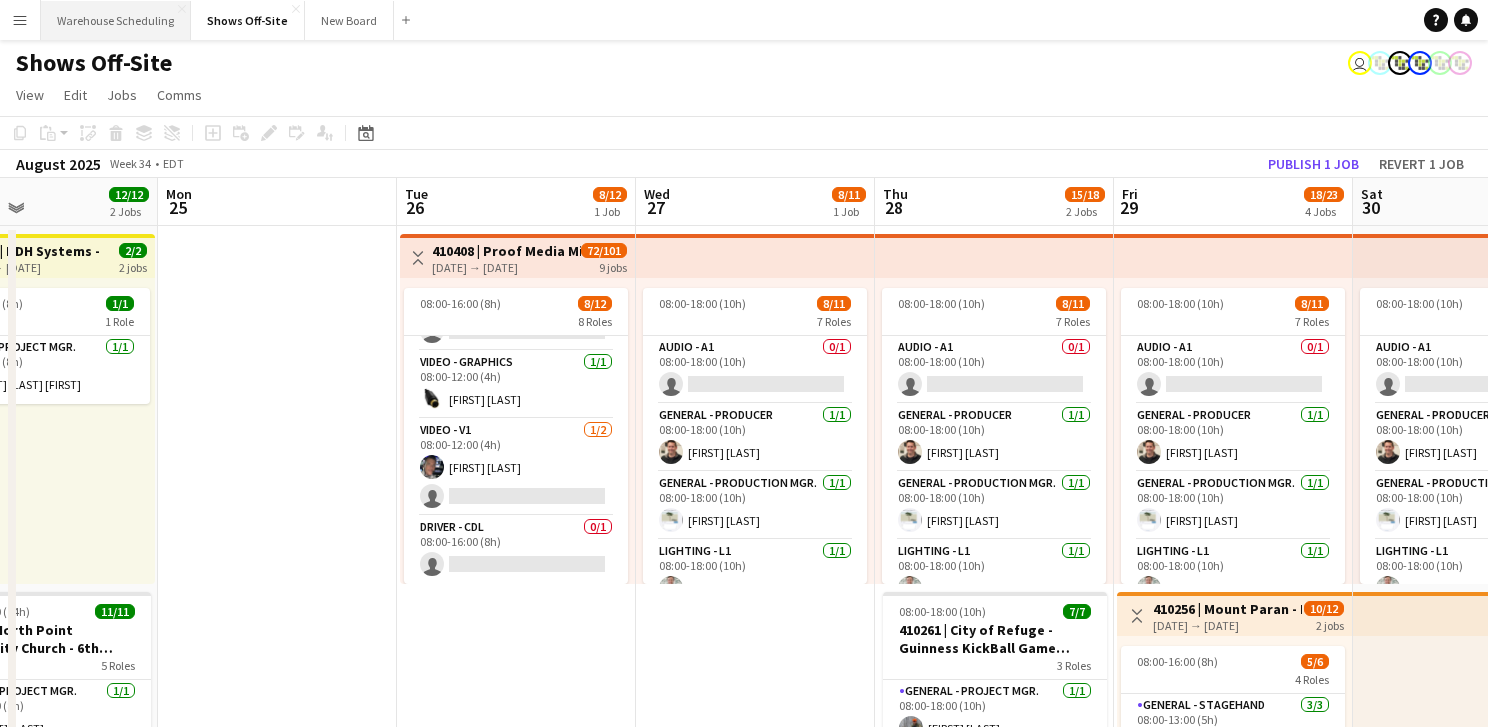 click on "Warehouse Scheduling
Close" at bounding box center [116, 20] 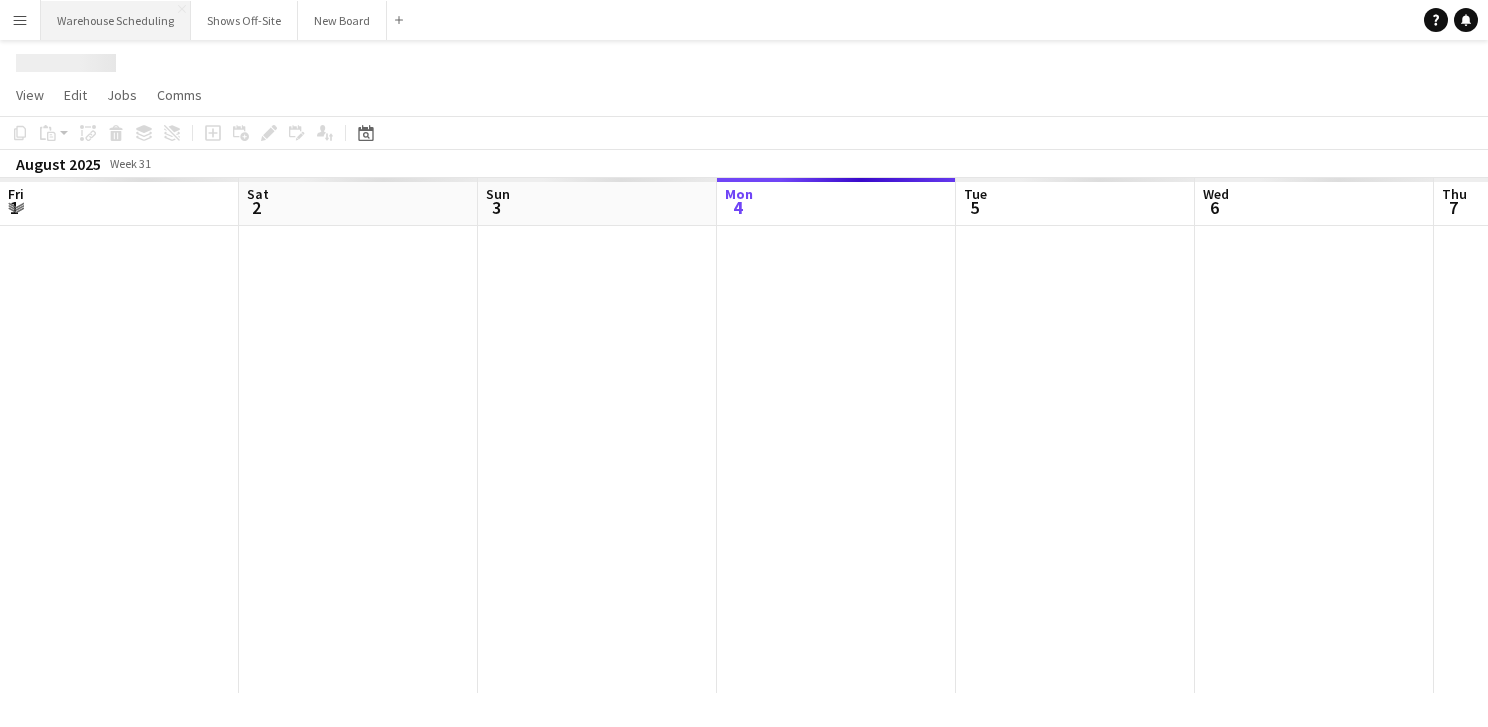 scroll, scrollTop: 0, scrollLeft: 478, axis: horizontal 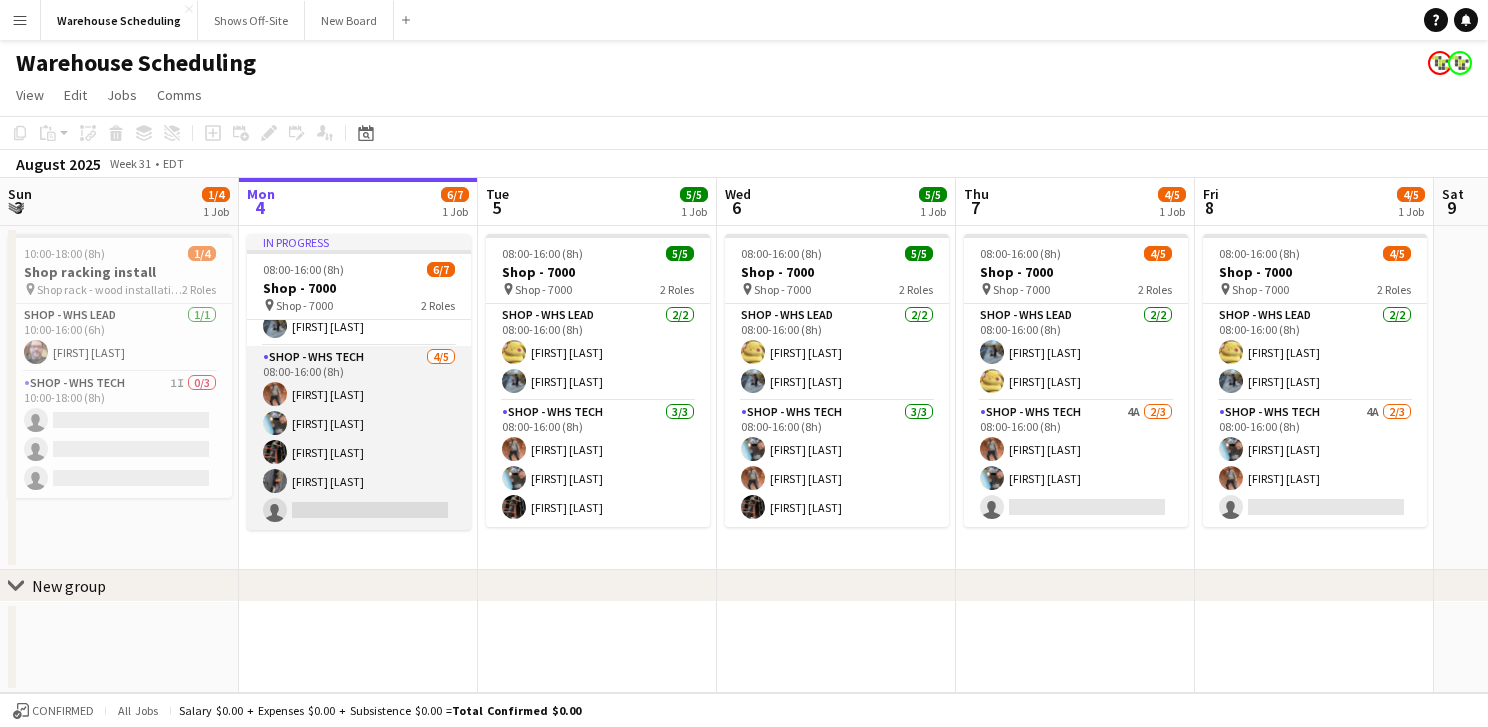 click at bounding box center [275, 452] 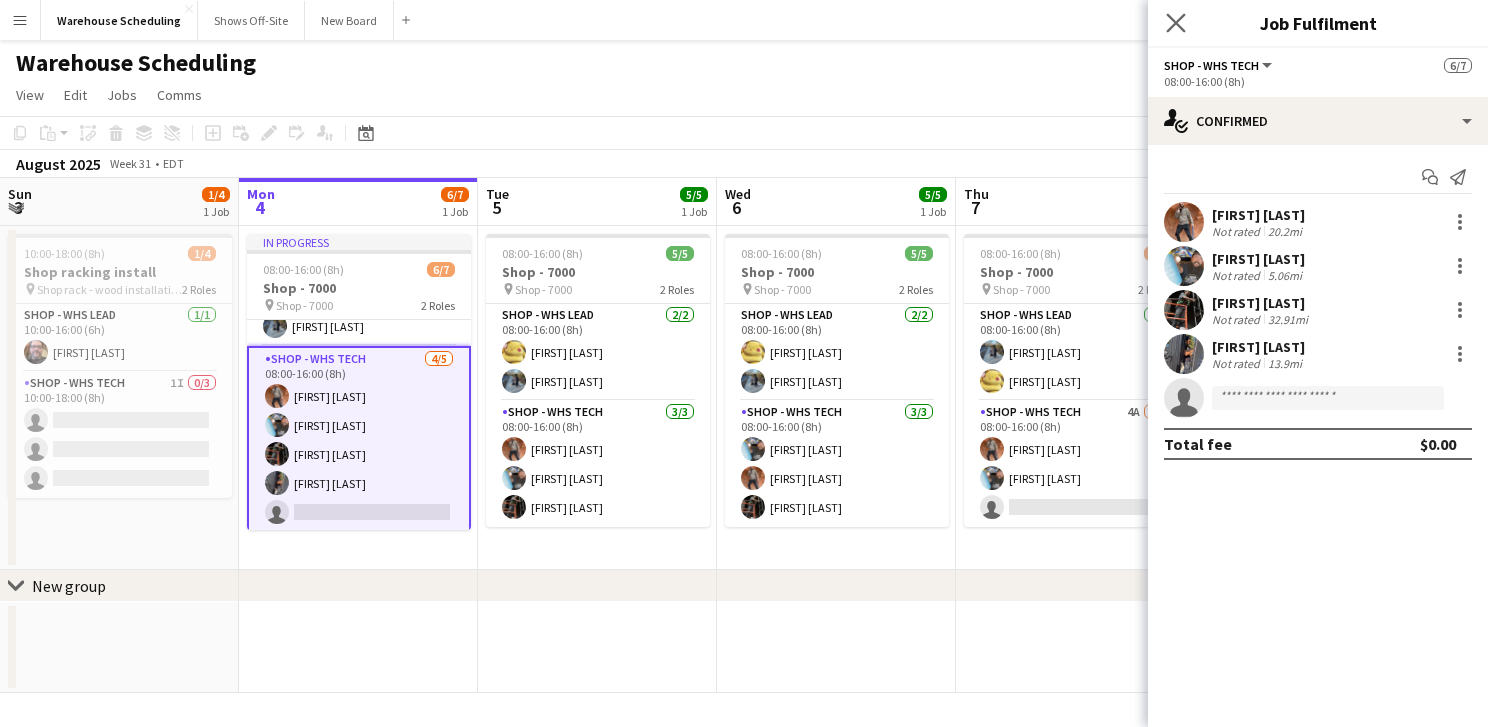 click on "Close pop-in" 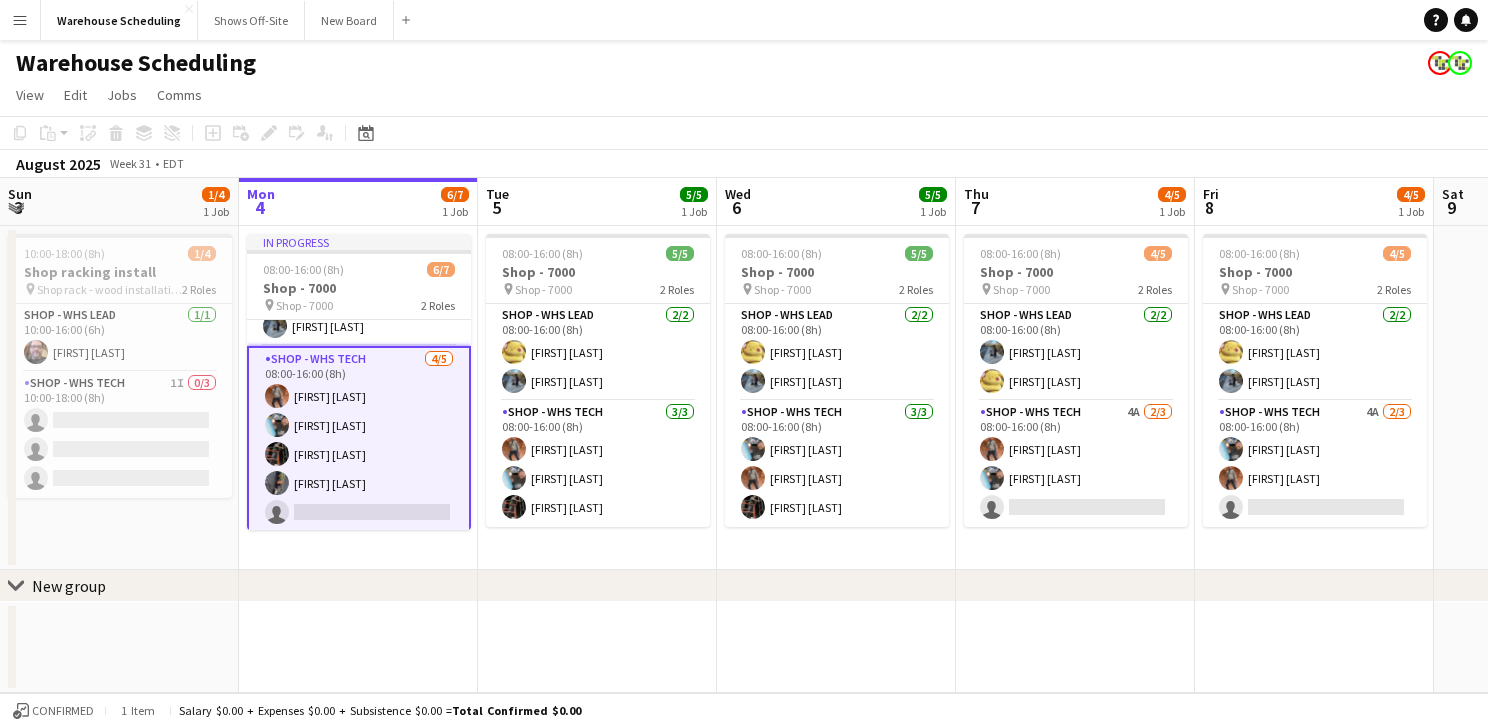 scroll, scrollTop: 0, scrollLeft: 477, axis: horizontal 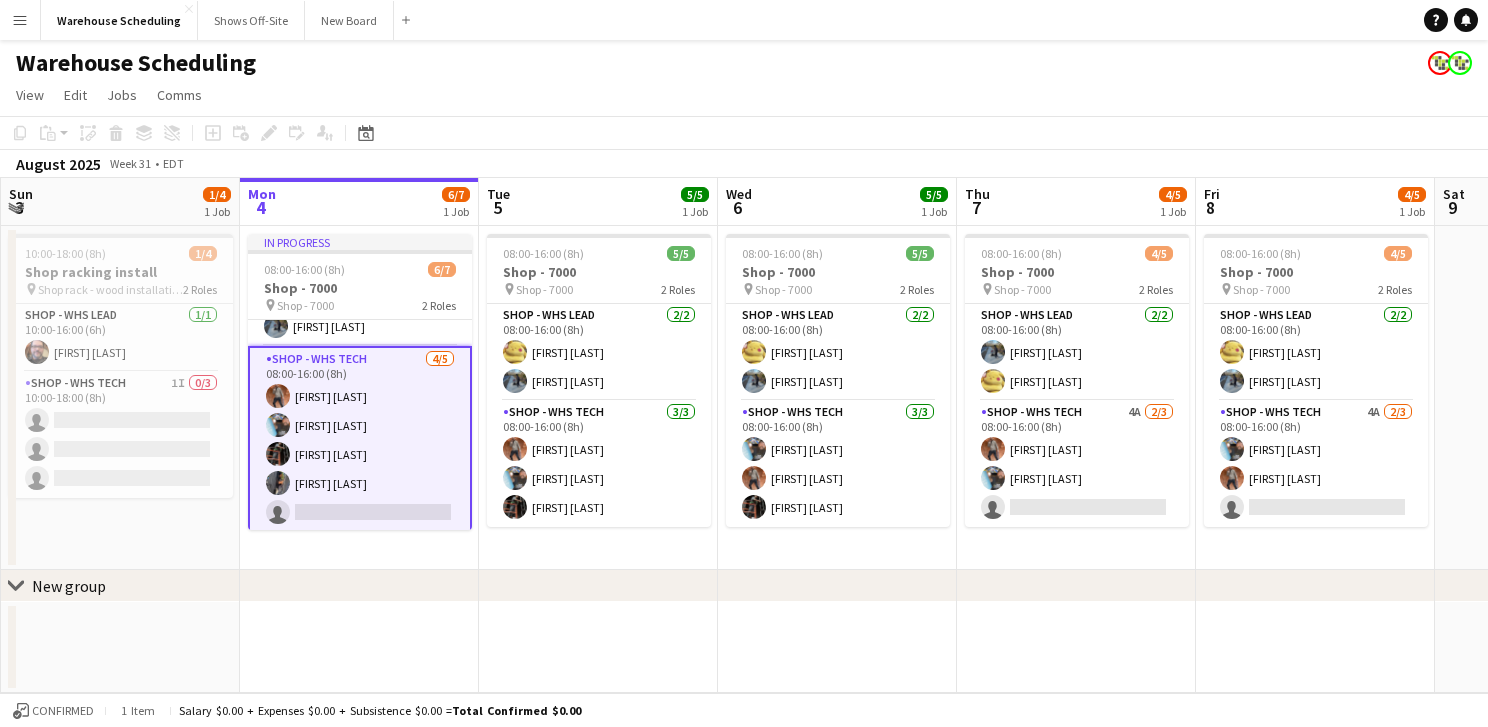 click at bounding box center (278, 454) 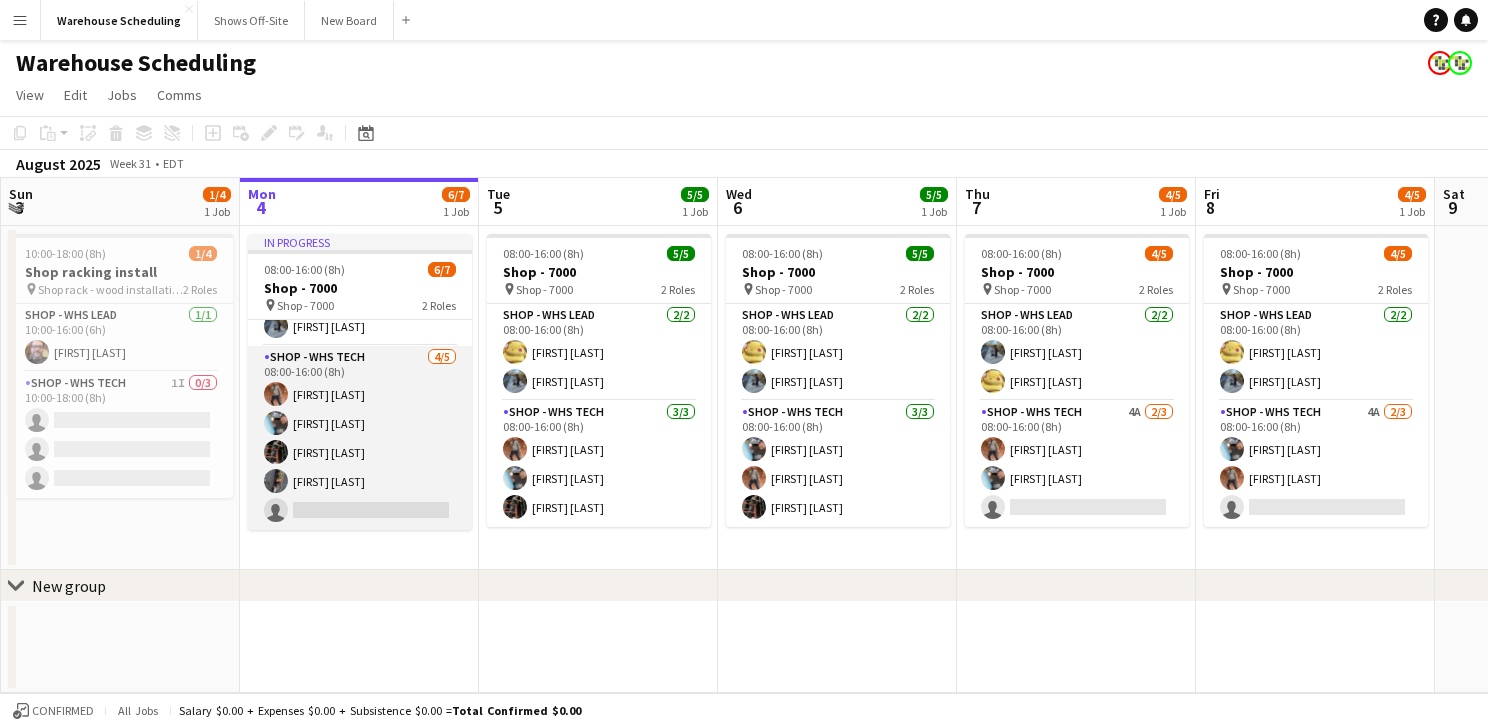 click on "Shop - WHS Tech   4/5   08:00-16:00 (8h)
Bradley Barnhill Chad Gilbert Corey Davis Aymar Whistett
single-neutral-actions" at bounding box center [360, 438] 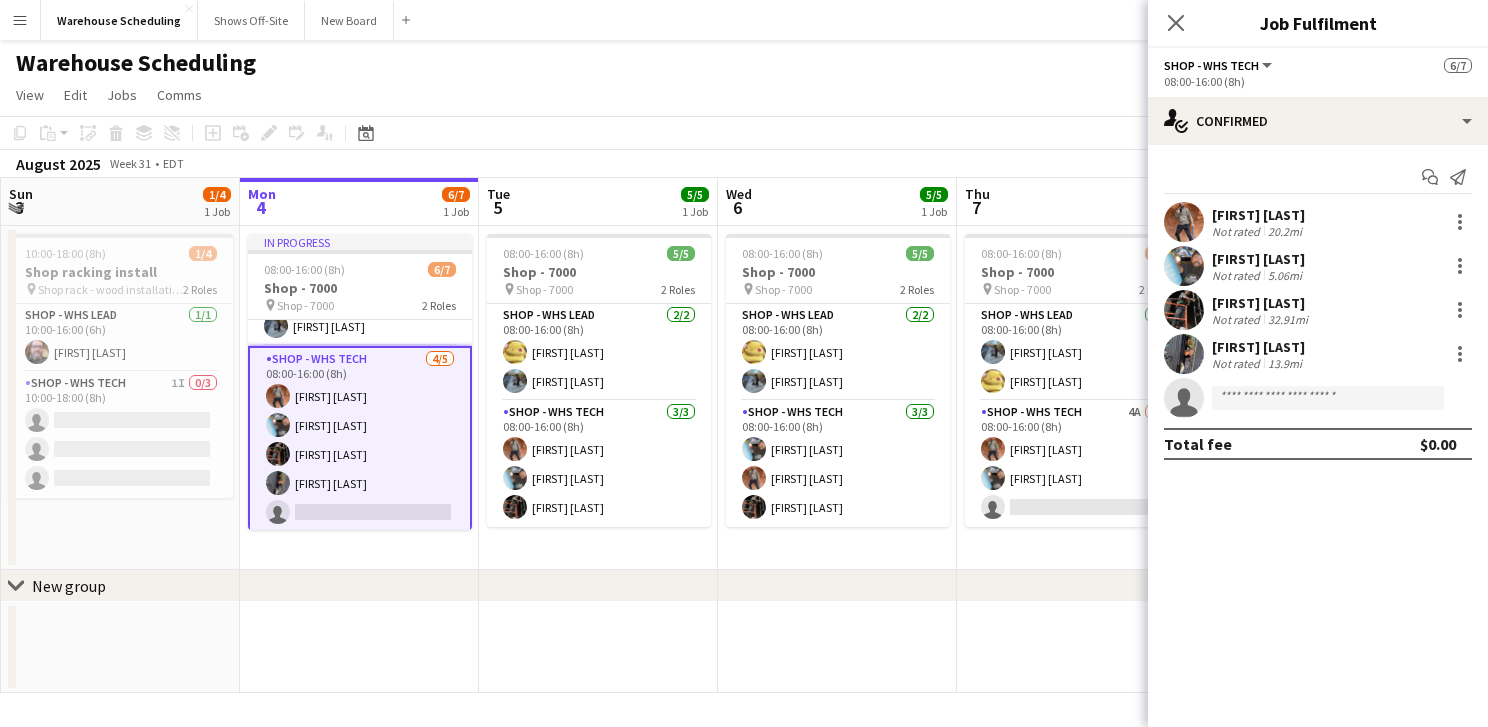 click at bounding box center (1184, 310) 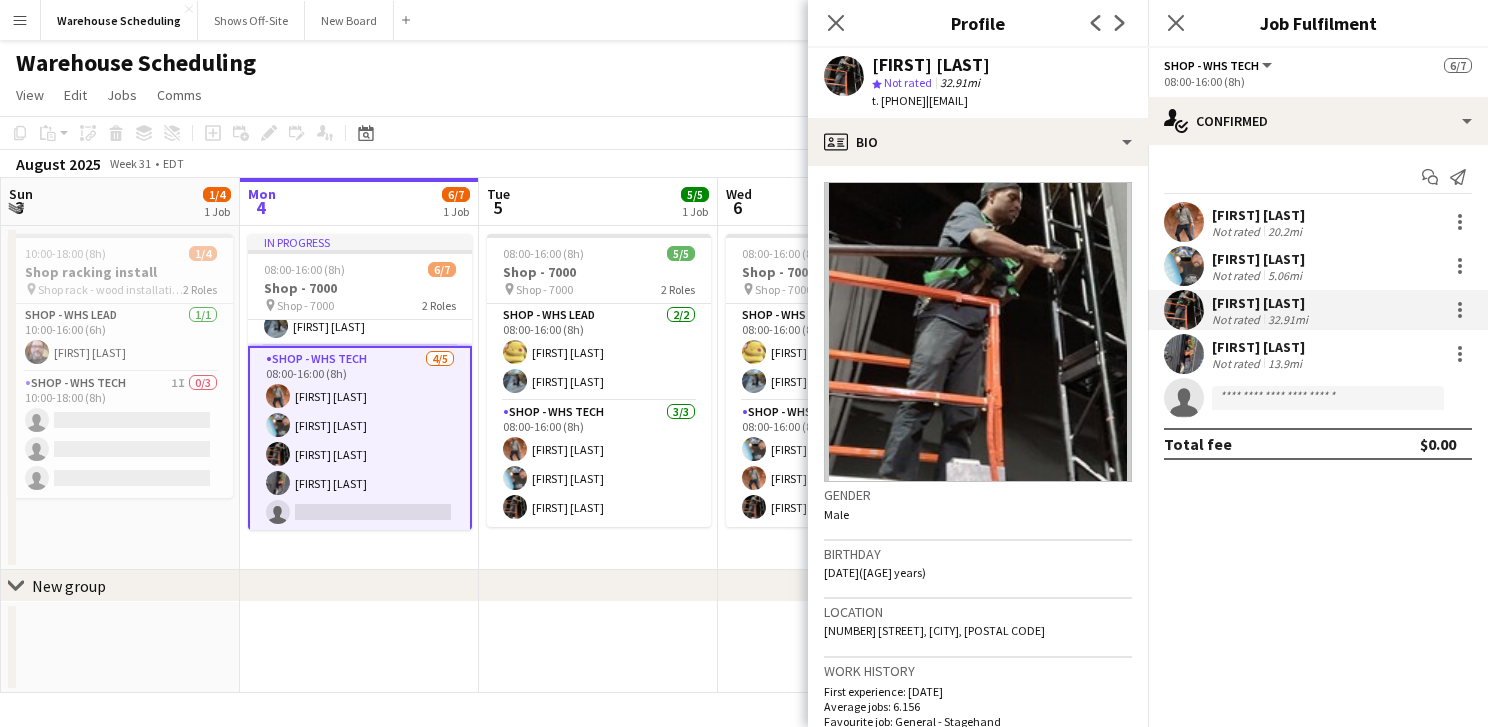 click on "Close pop-in" 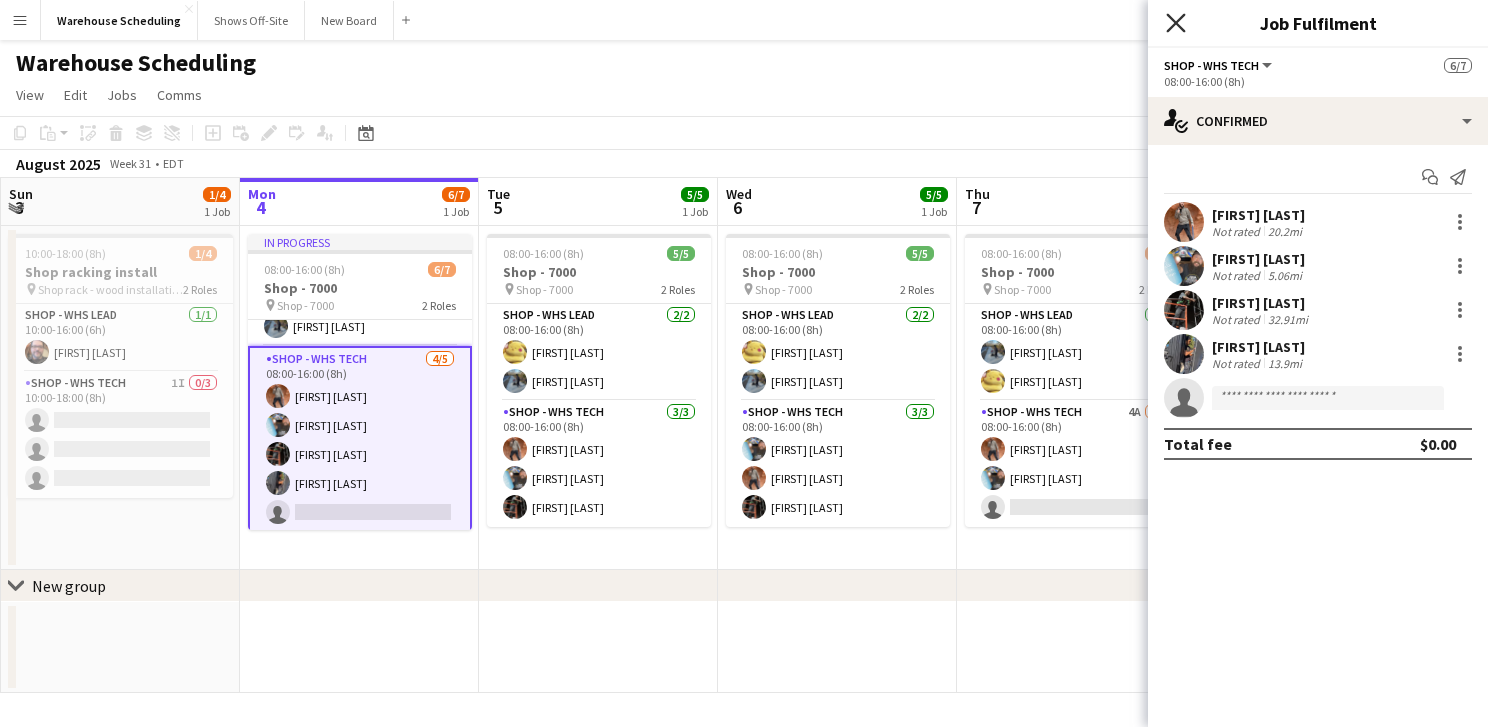 click 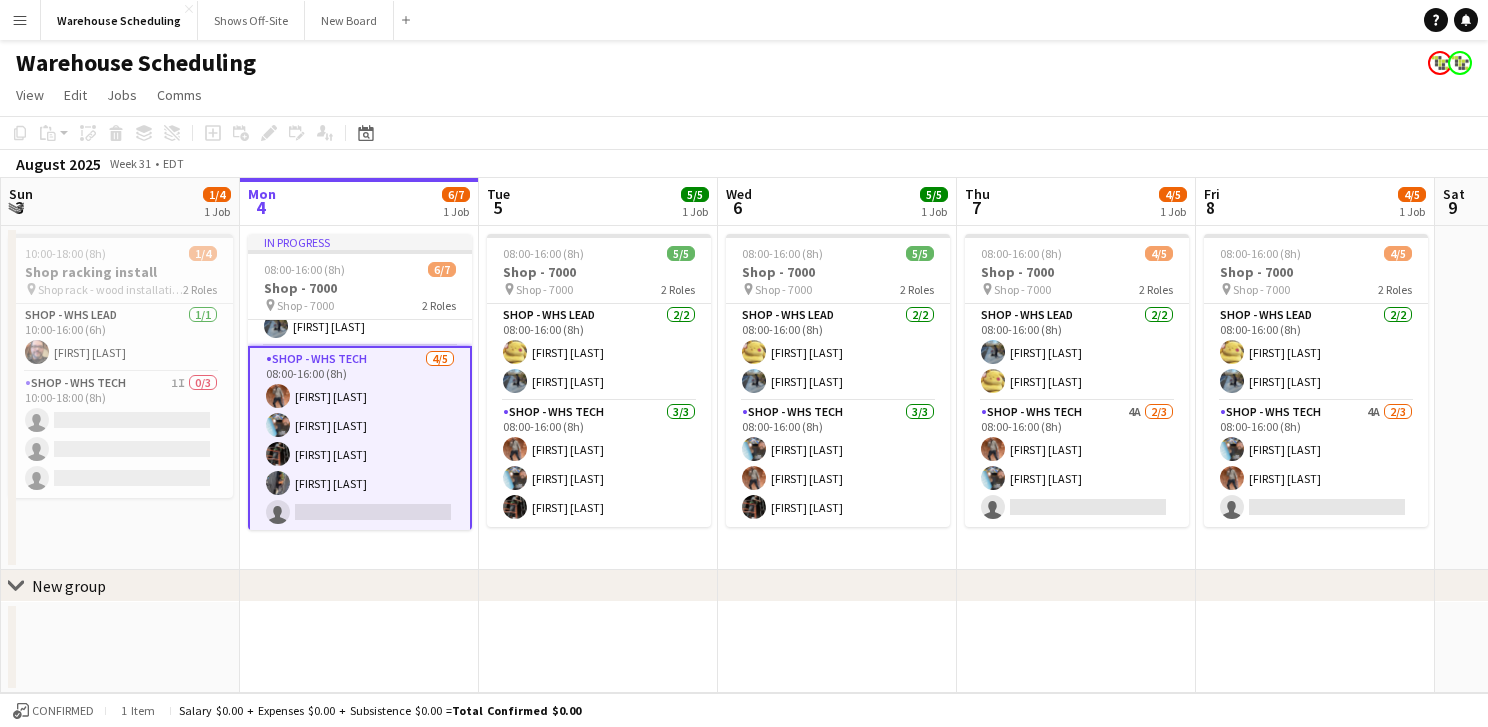 click on "View  Day view expanded Day view collapsed Month view Date picker Jump to today Expand Linked Jobs Collapse Linked Jobs  Edit  Copy
Command
C  Paste  Without Crew
Command
V With Crew
Command
Shift
V Paste as linked job  Group  Group Ungroup  Jobs  New Job Edit Job Delete Job New Linked Job Edit Linked Jobs Job fulfilment Promote Role Copy Role URL  Comms  Notify confirmed crew Create chat" 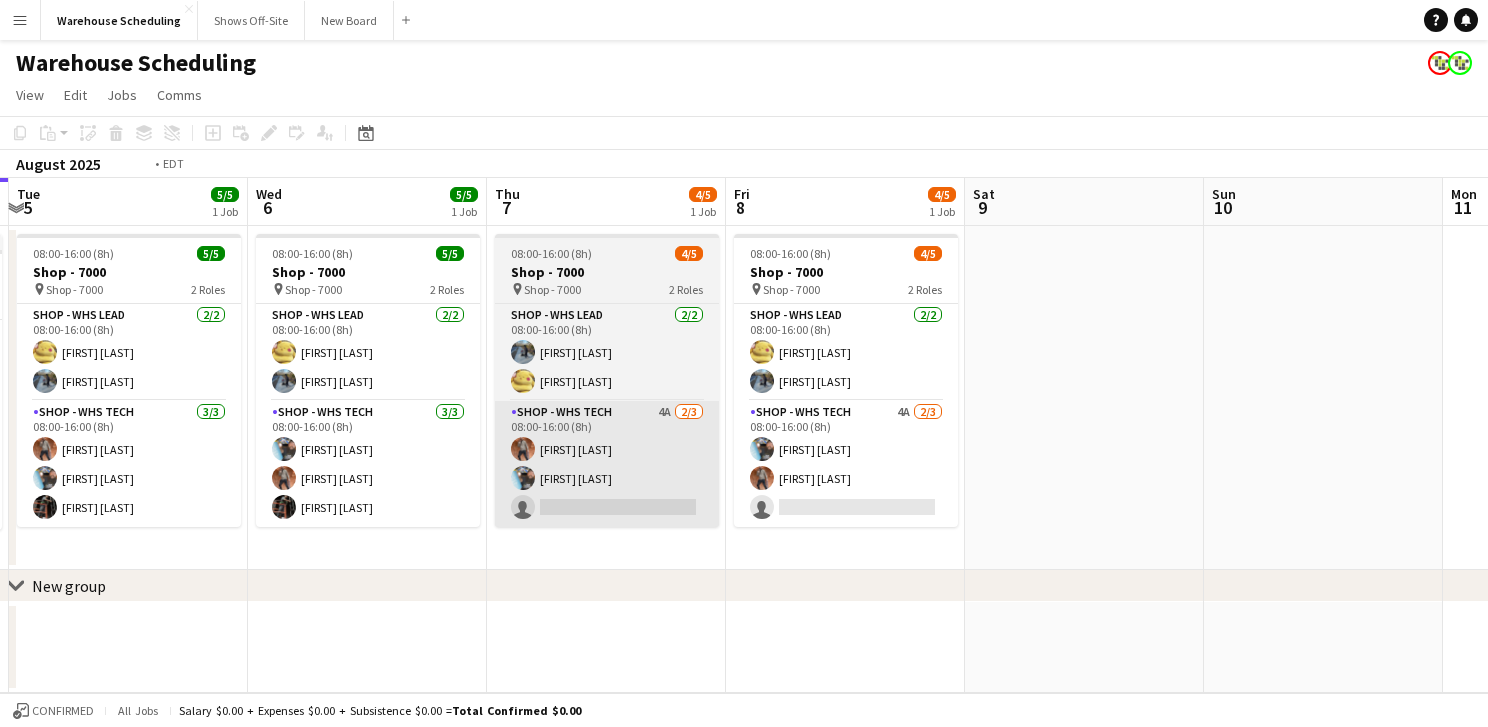 scroll, scrollTop: 0, scrollLeft: 496, axis: horizontal 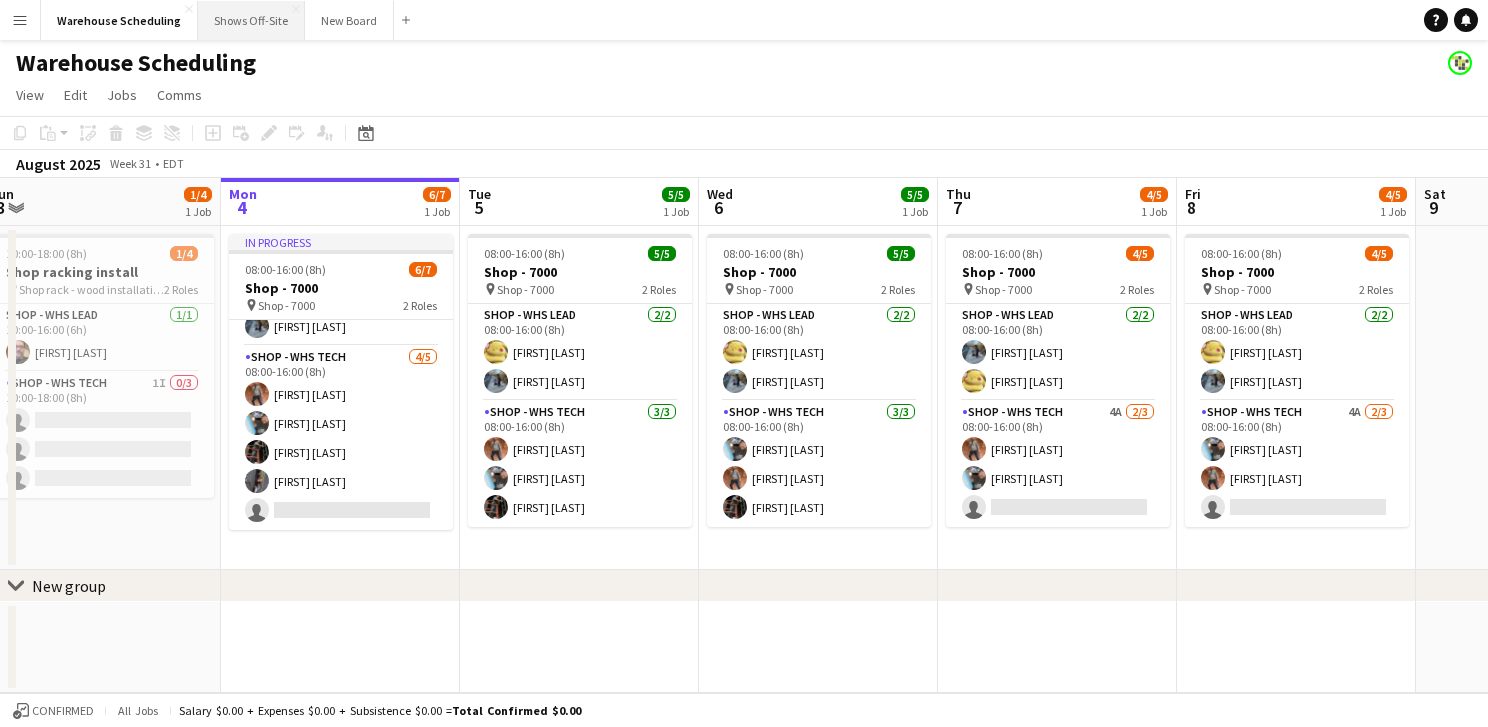 click on "Shows Off-Site
Close" at bounding box center (251, 20) 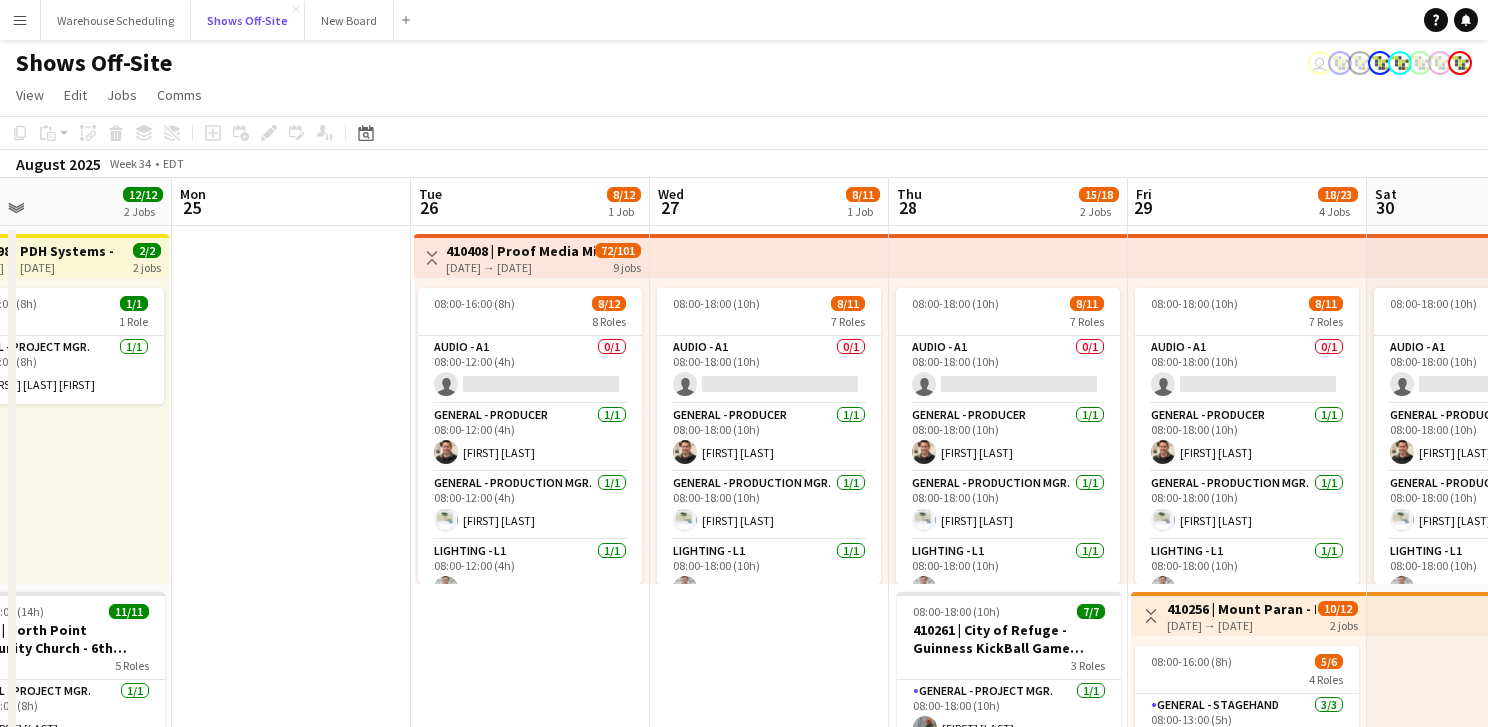 scroll, scrollTop: 0, scrollLeft: 550, axis: horizontal 